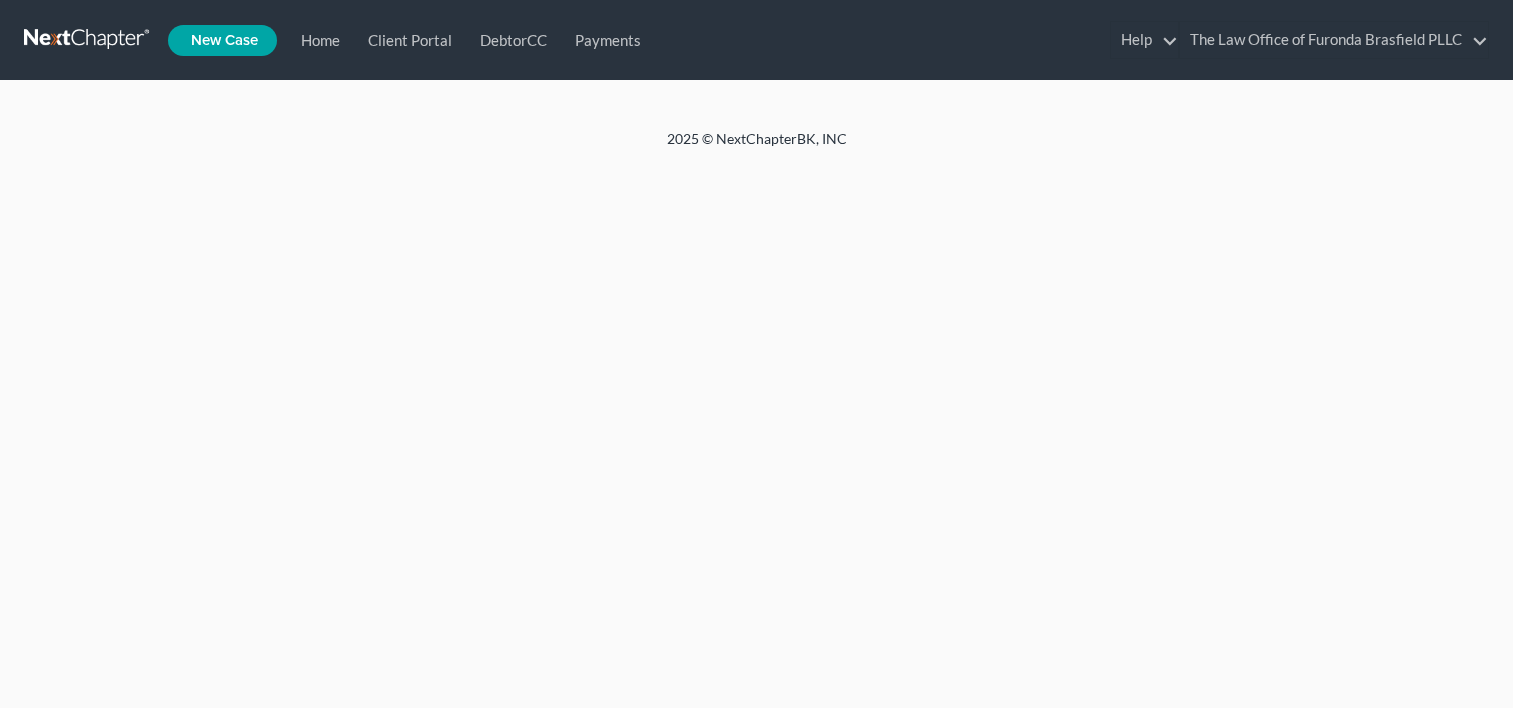 scroll, scrollTop: 0, scrollLeft: 0, axis: both 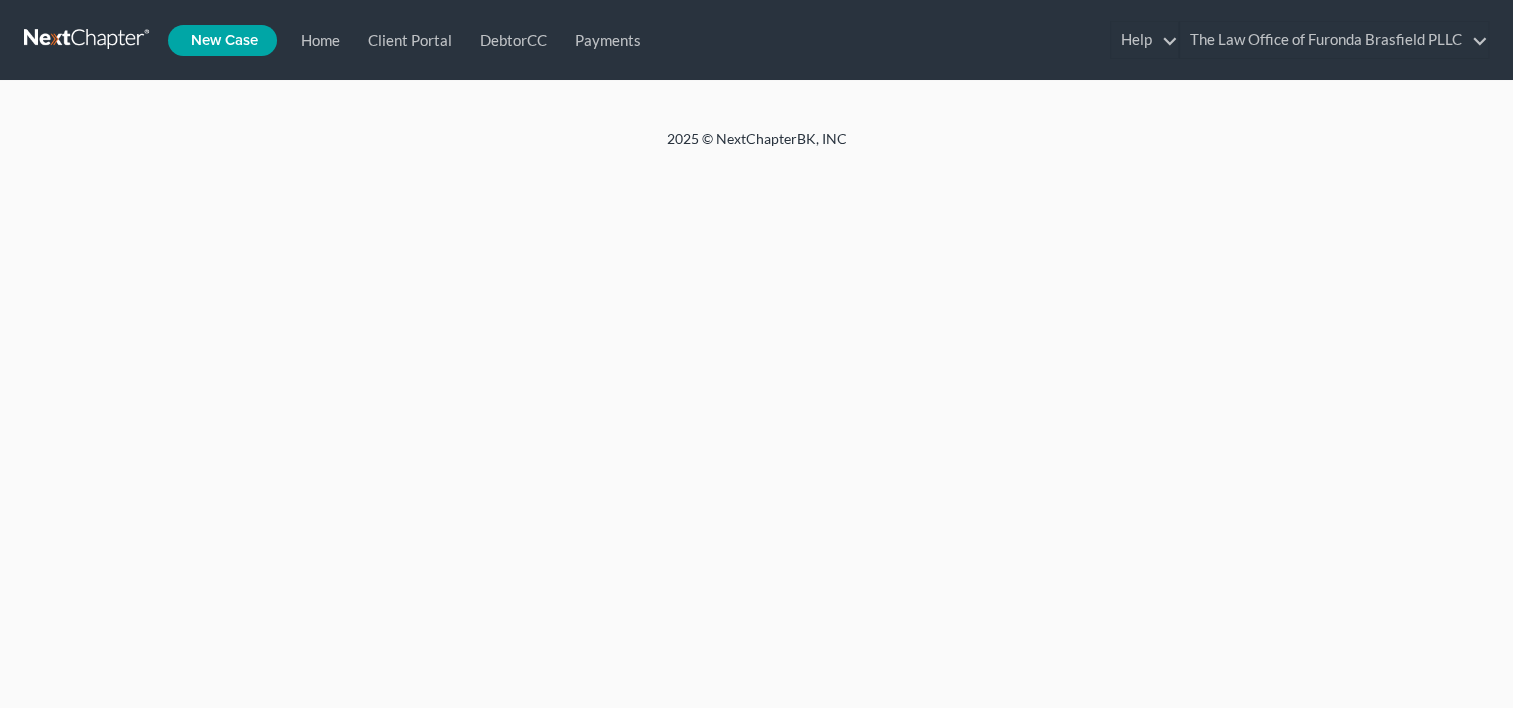 click on "Home" at bounding box center (0, 0) 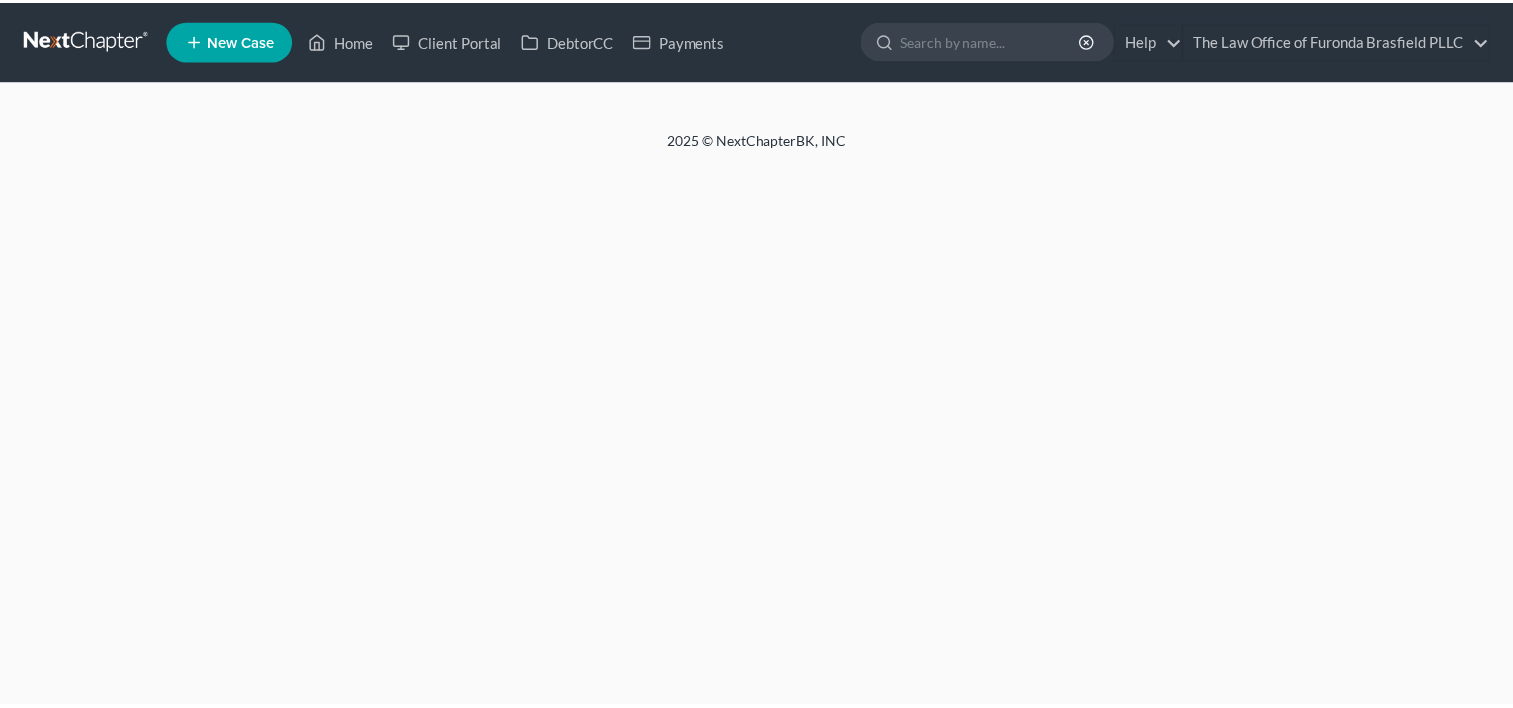scroll, scrollTop: 0, scrollLeft: 0, axis: both 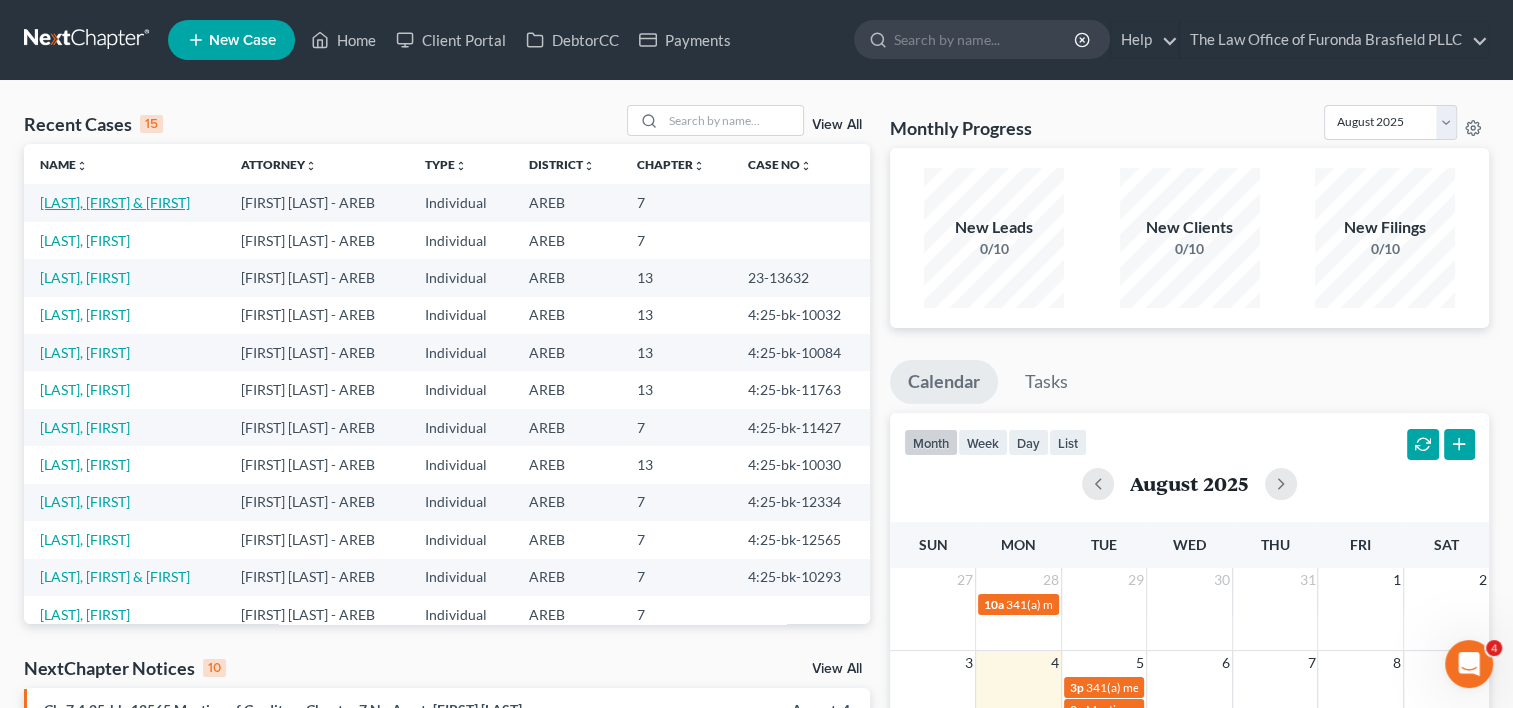 click on "[LAST], [FIRST] & [FIRST]" at bounding box center (115, 202) 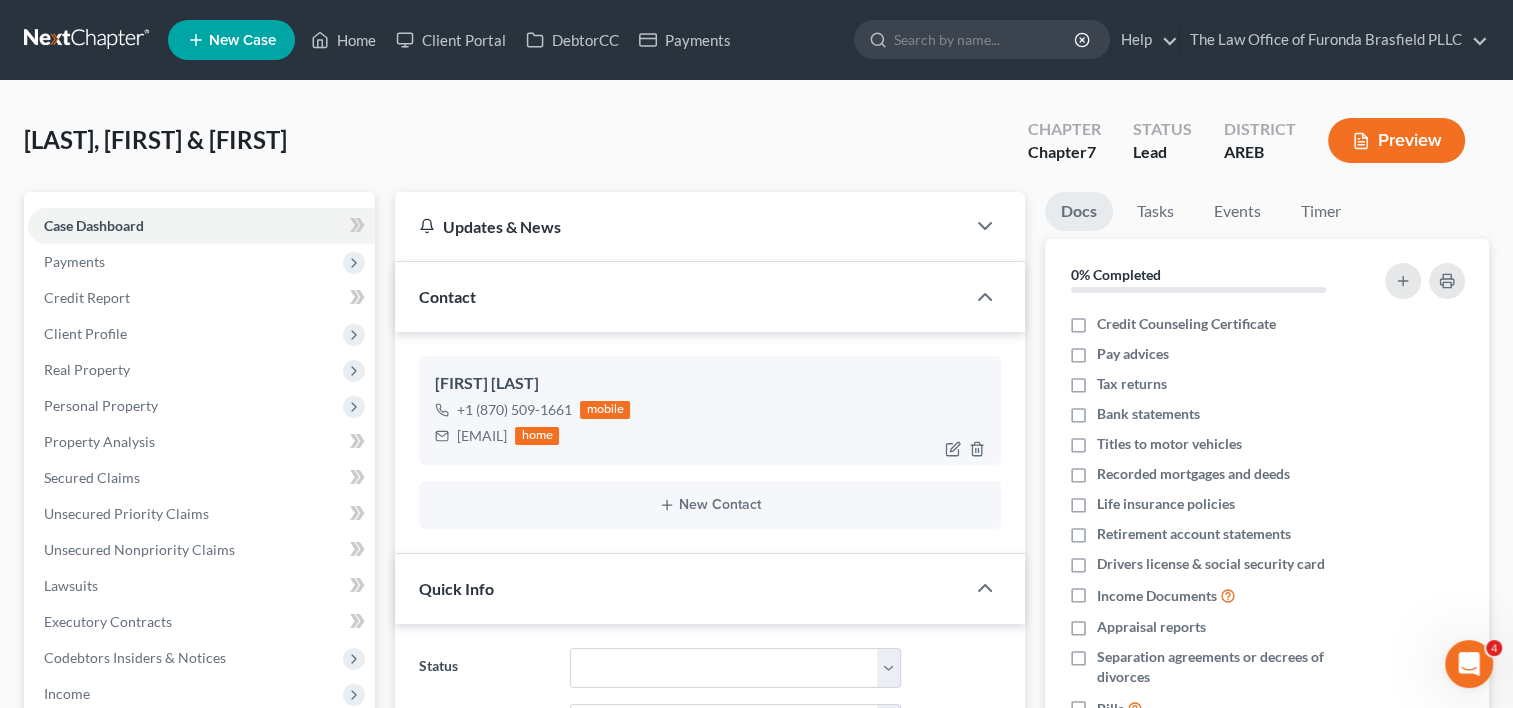 scroll, scrollTop: 143, scrollLeft: 0, axis: vertical 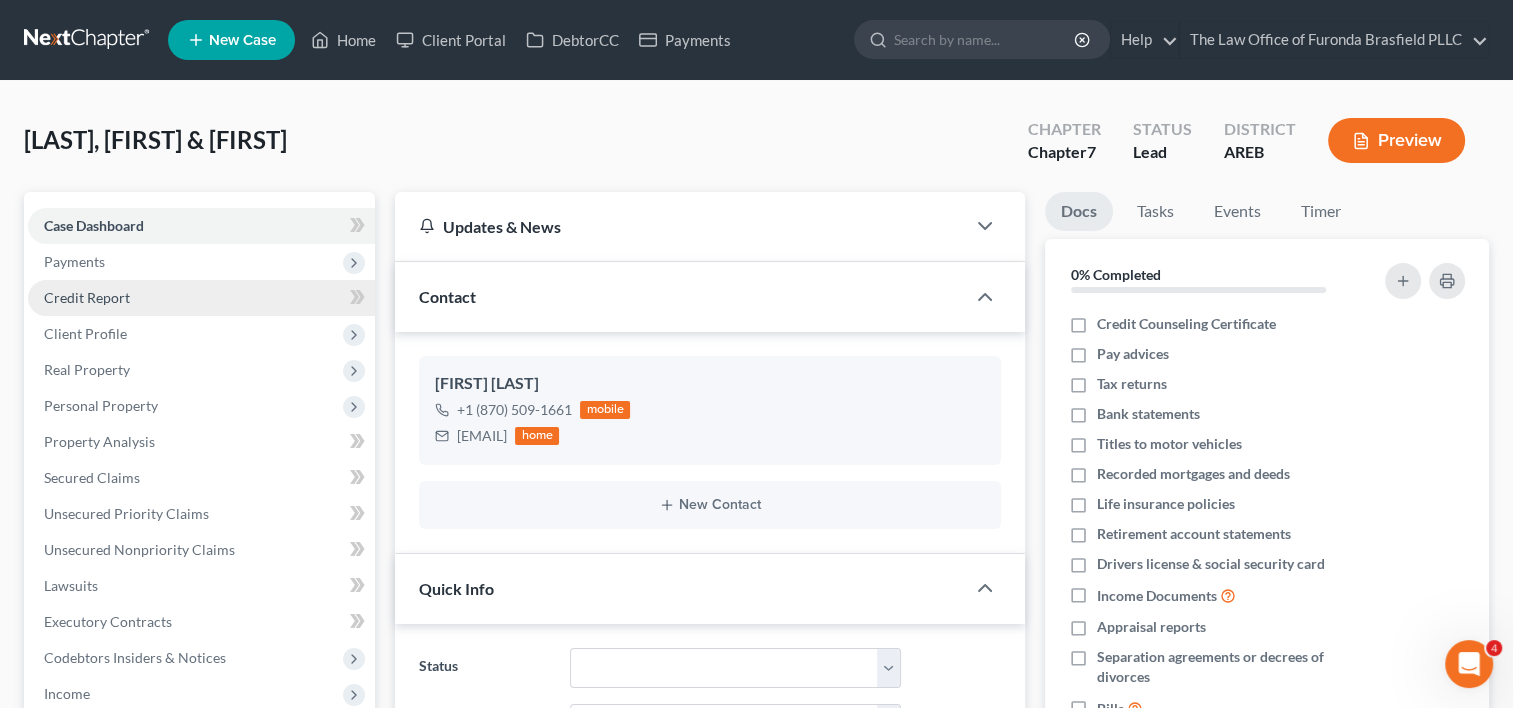 click on "Credit Report" at bounding box center (87, 297) 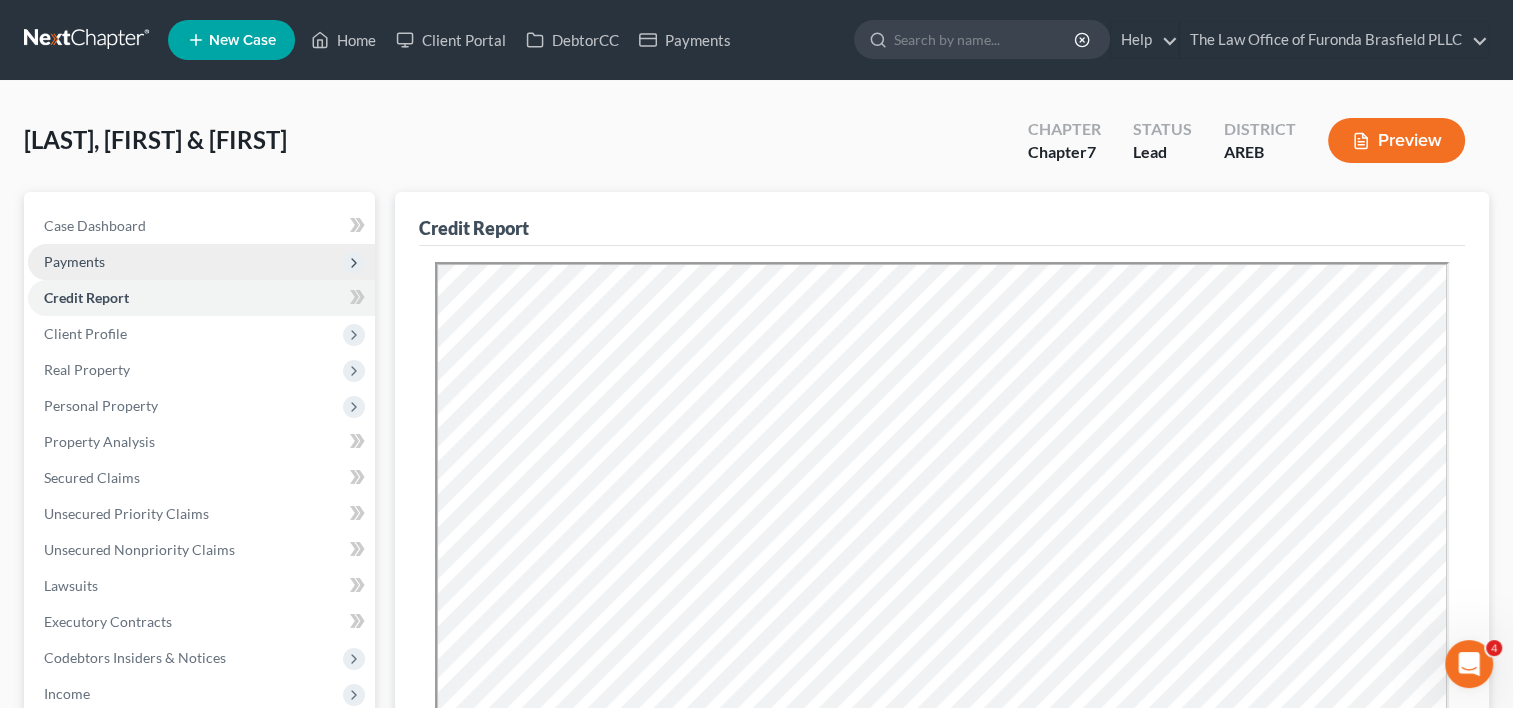 scroll, scrollTop: 0, scrollLeft: 0, axis: both 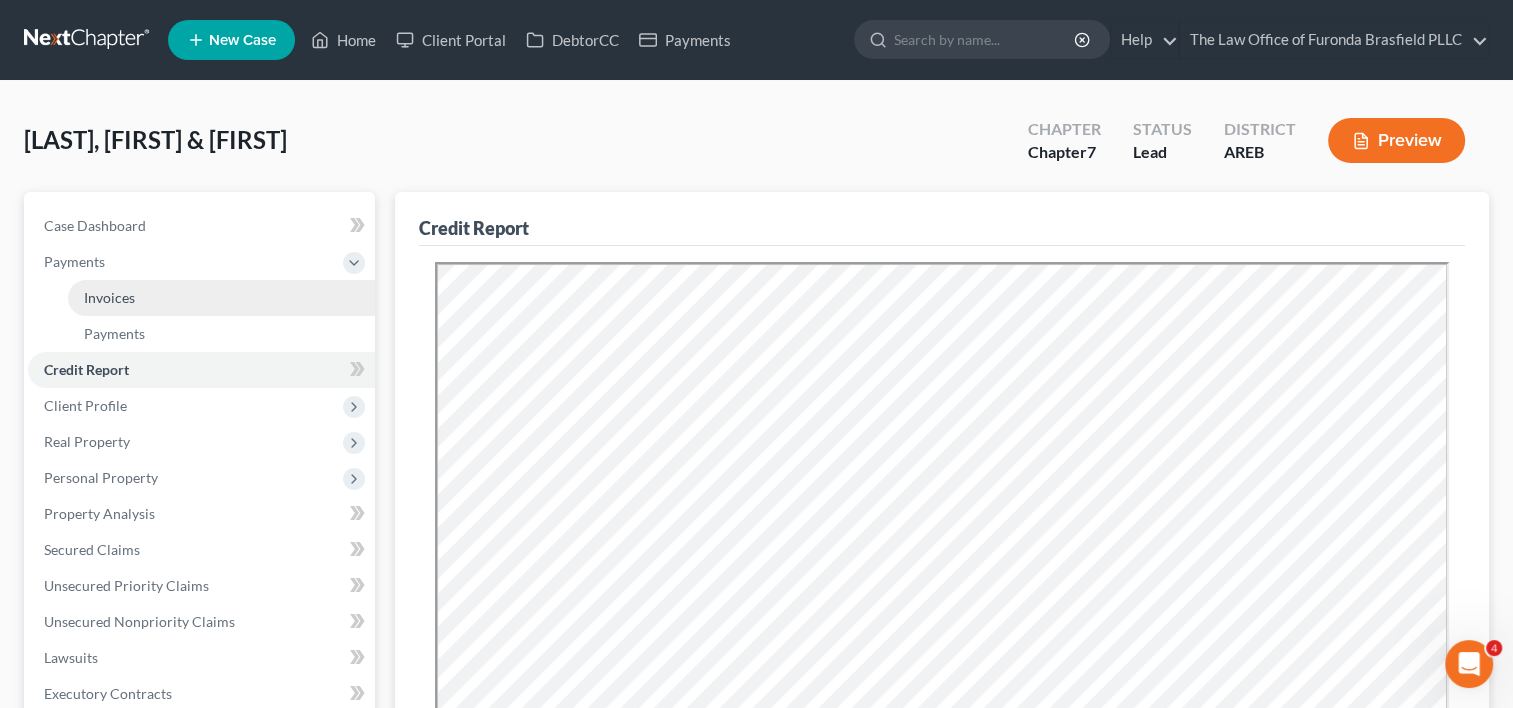 click on "Invoices" at bounding box center [109, 297] 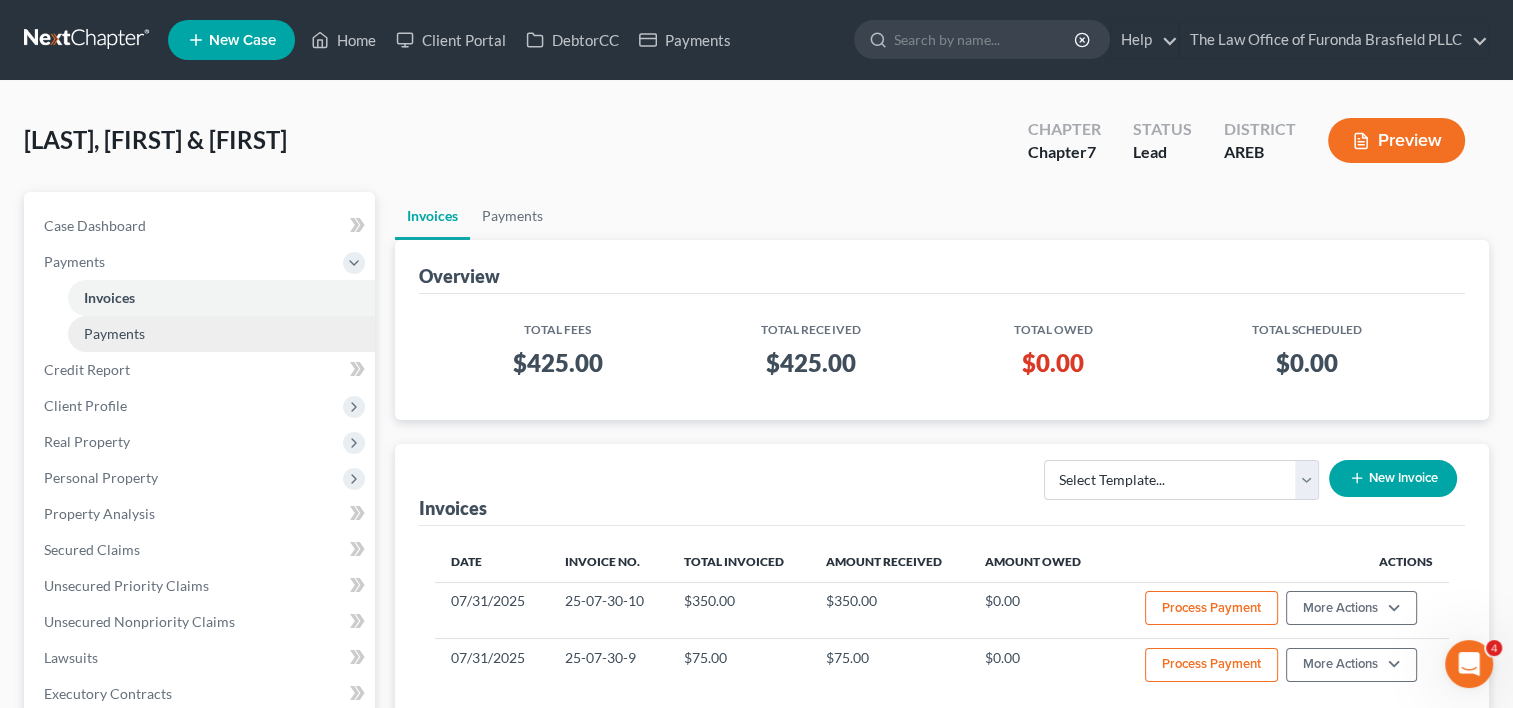 click on "Payments" at bounding box center [114, 333] 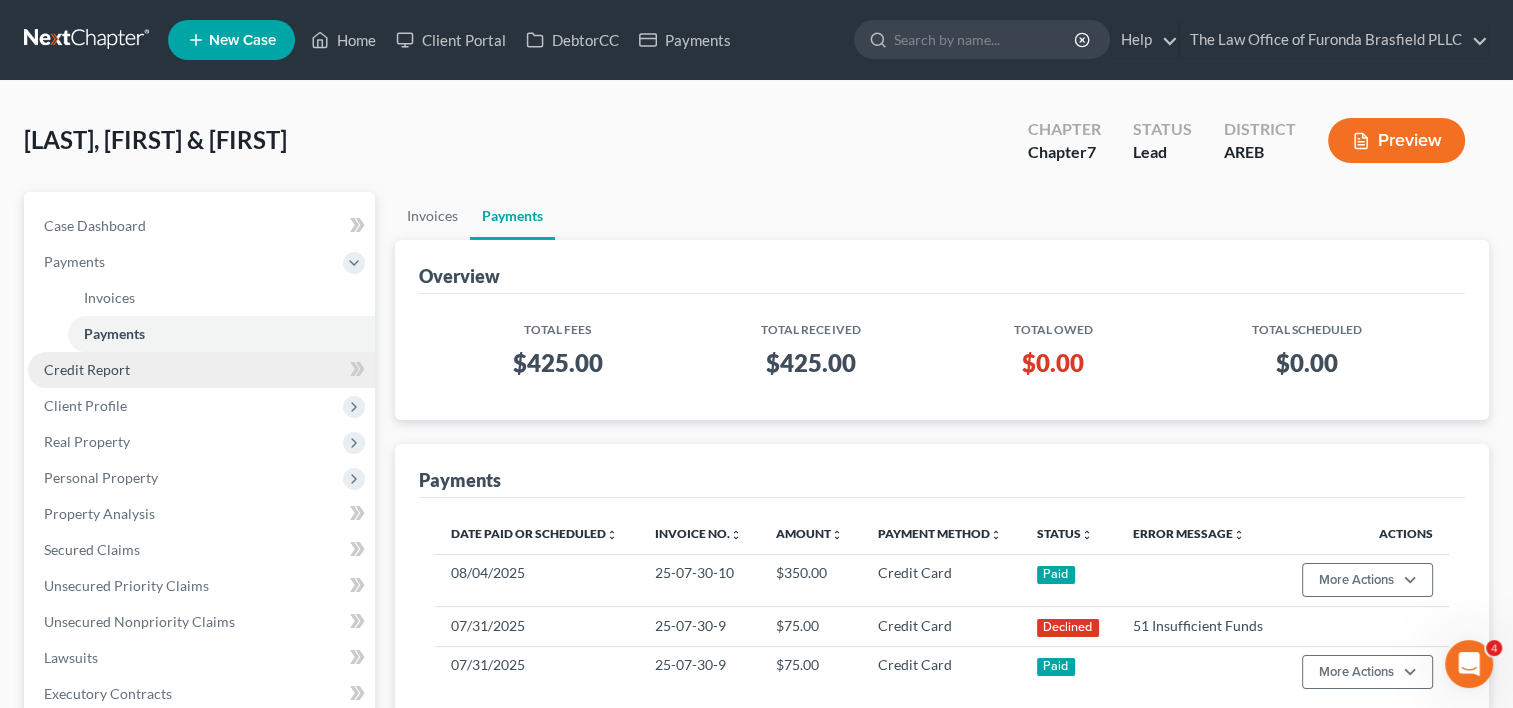click on "Credit Report" at bounding box center (87, 369) 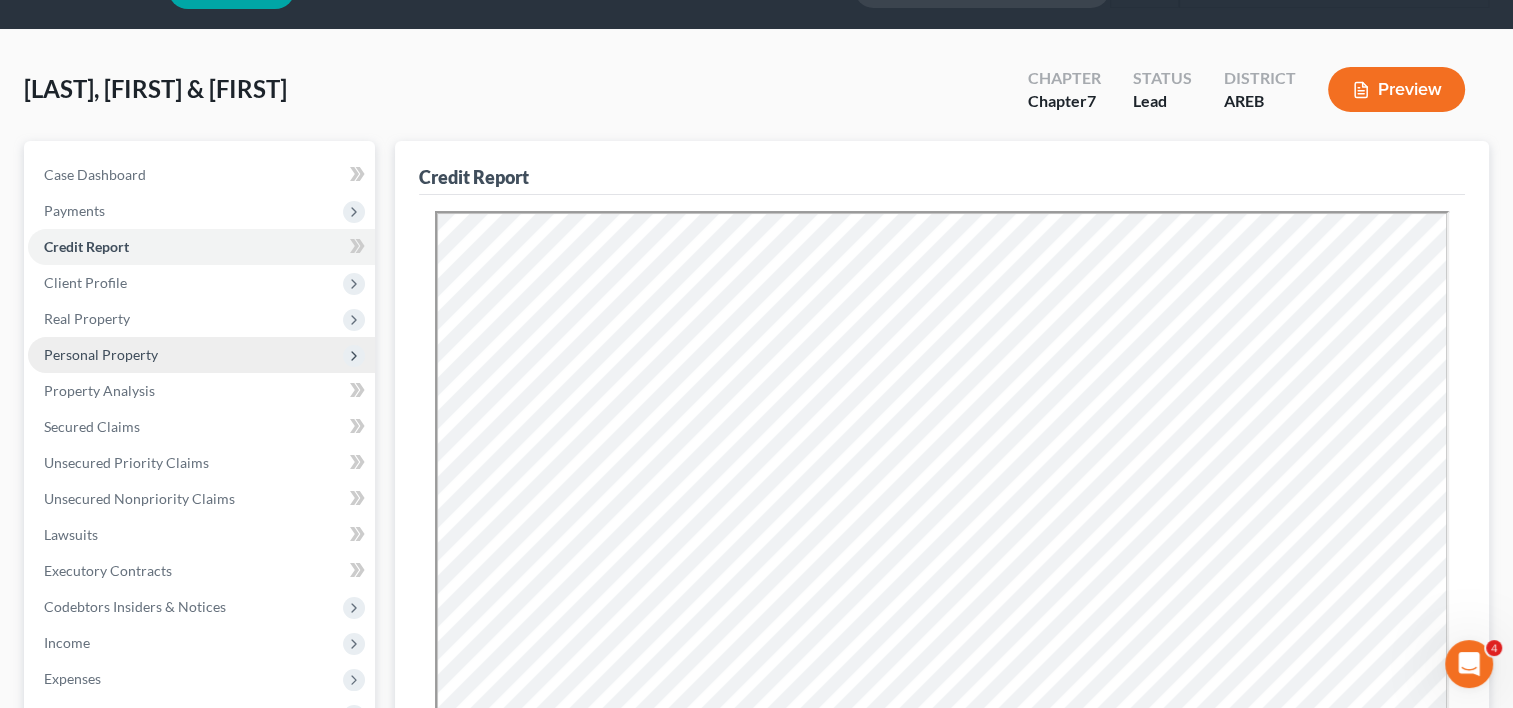 scroll, scrollTop: 0, scrollLeft: 0, axis: both 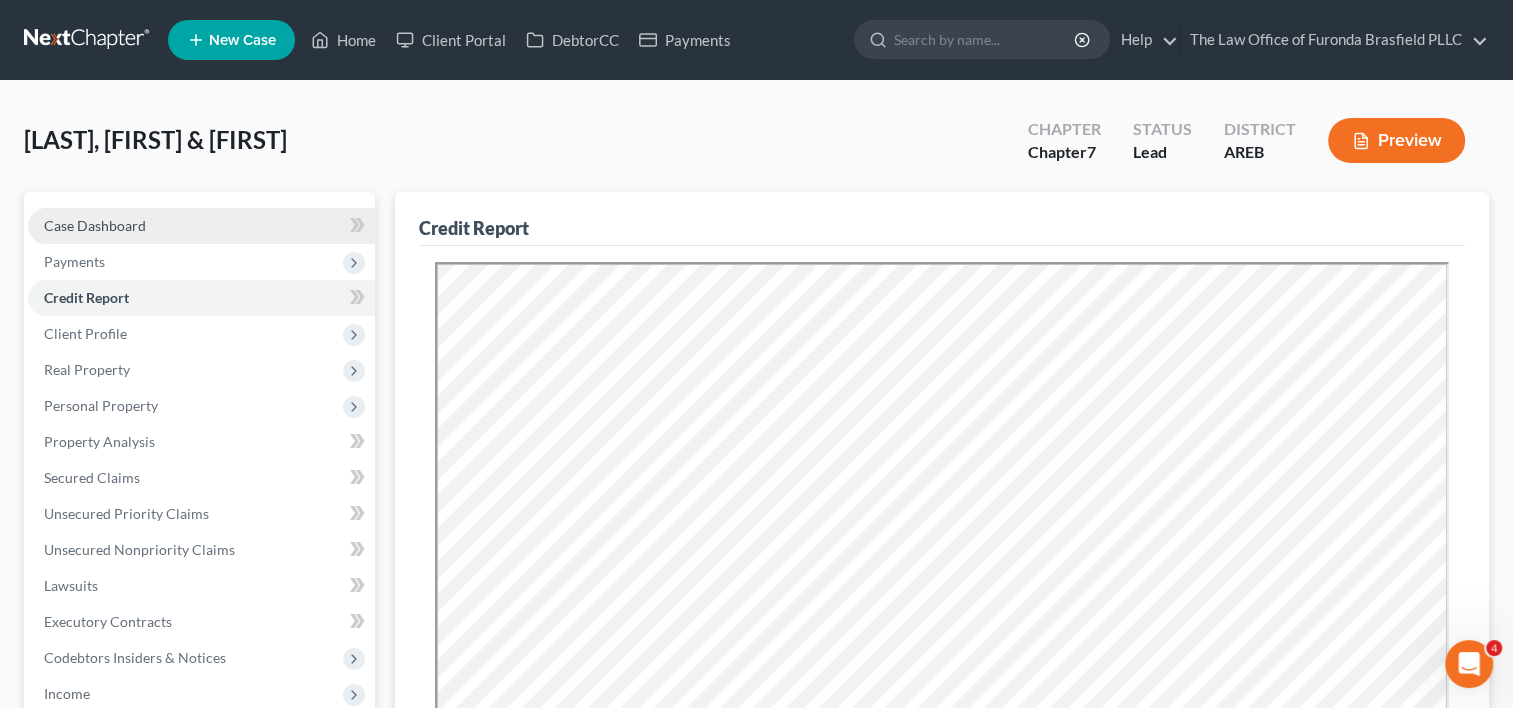 click on "Case Dashboard" at bounding box center (201, 226) 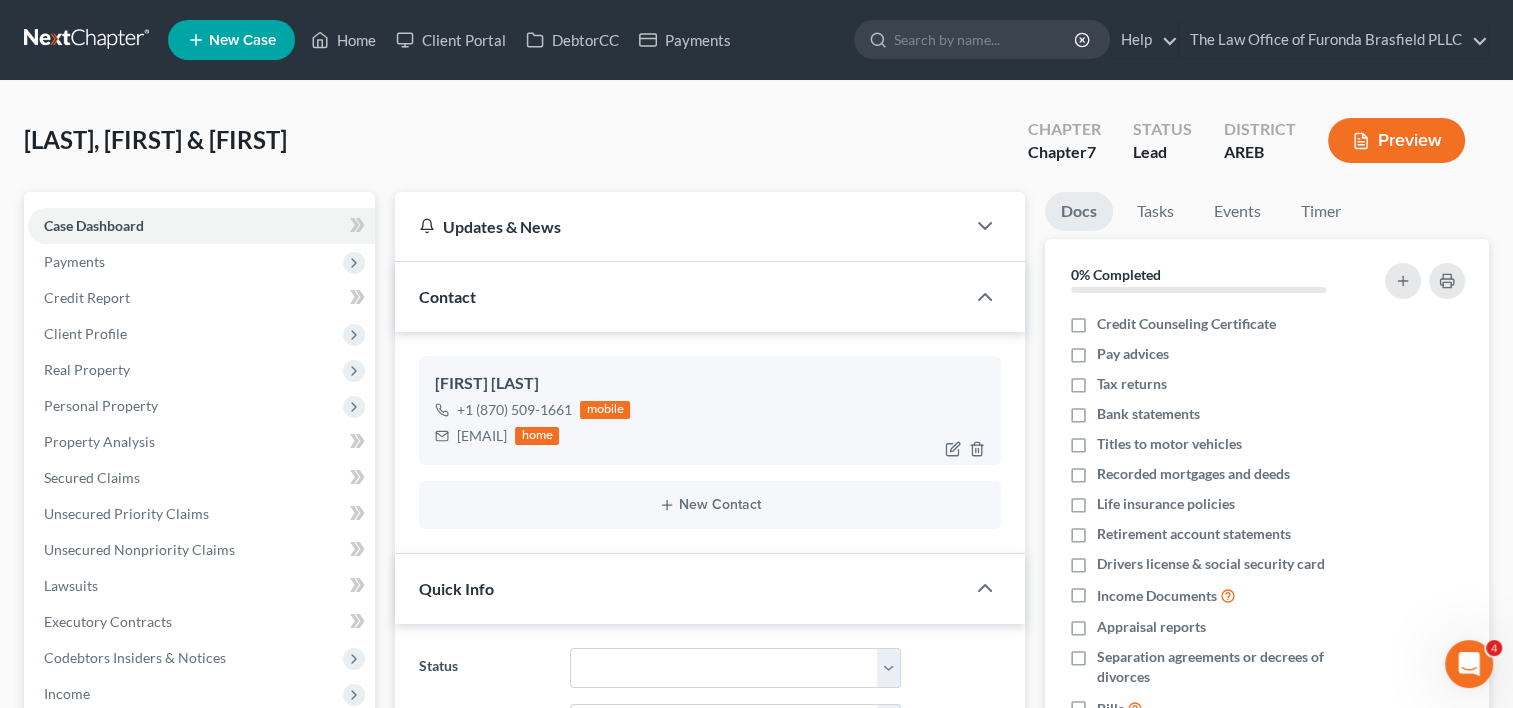 scroll, scrollTop: 180, scrollLeft: 0, axis: vertical 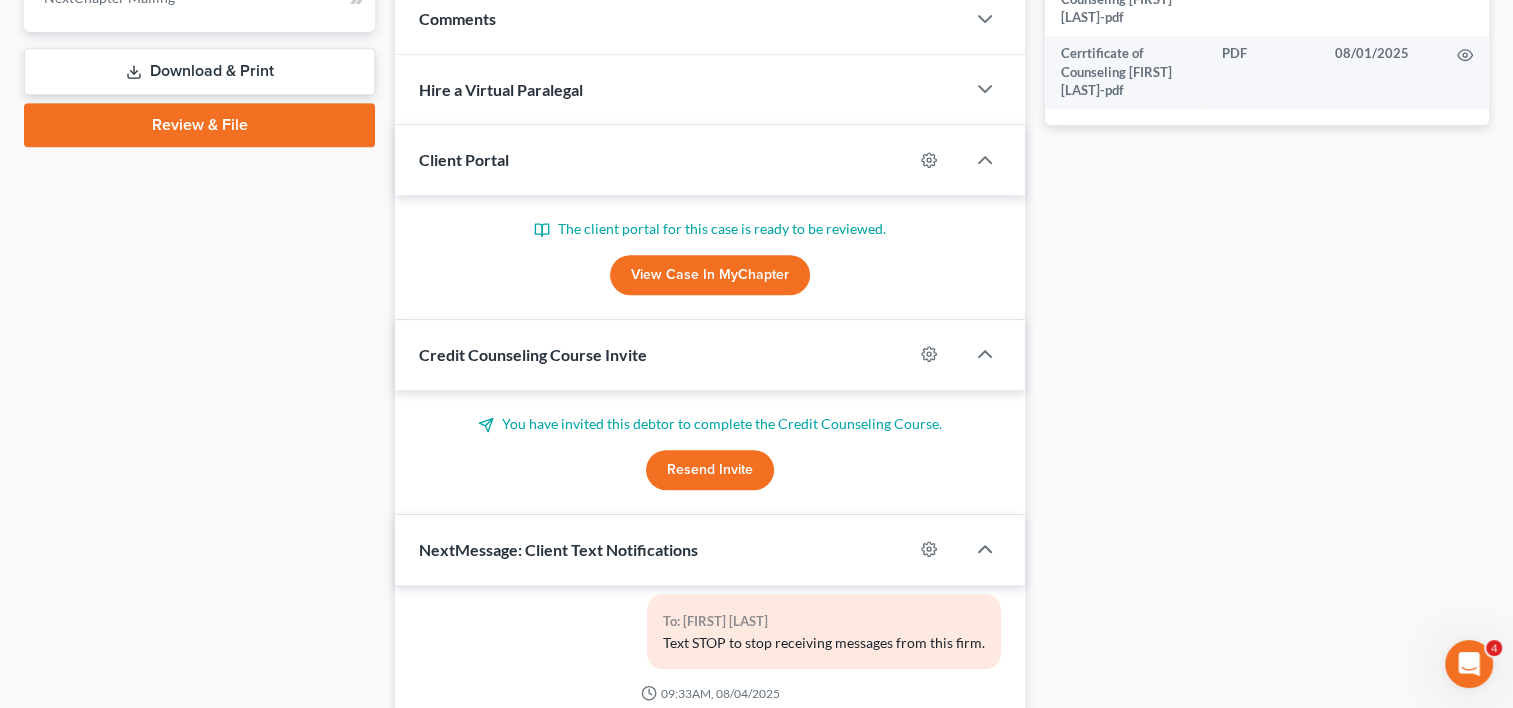 click on "View Case in MyChapter" at bounding box center [710, 275] 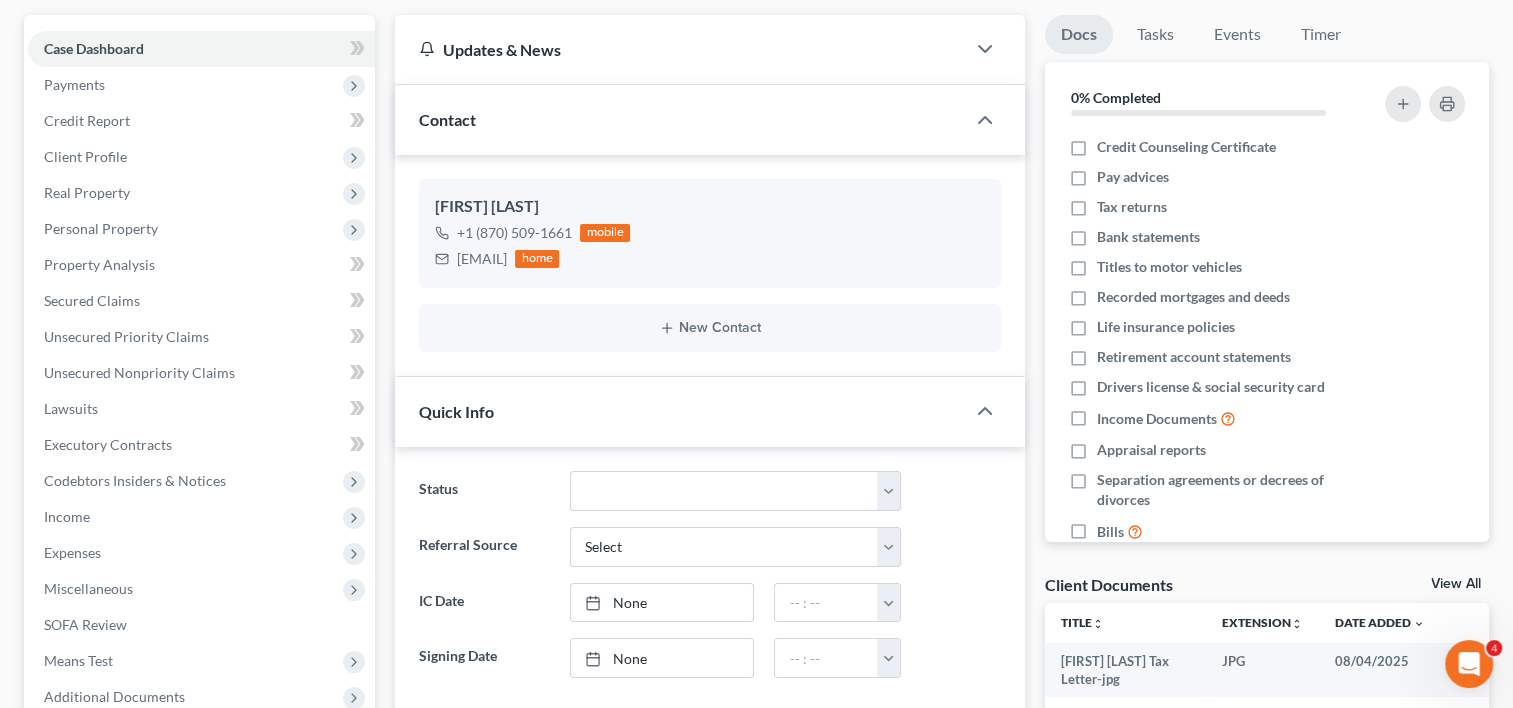 scroll, scrollTop: 0, scrollLeft: 0, axis: both 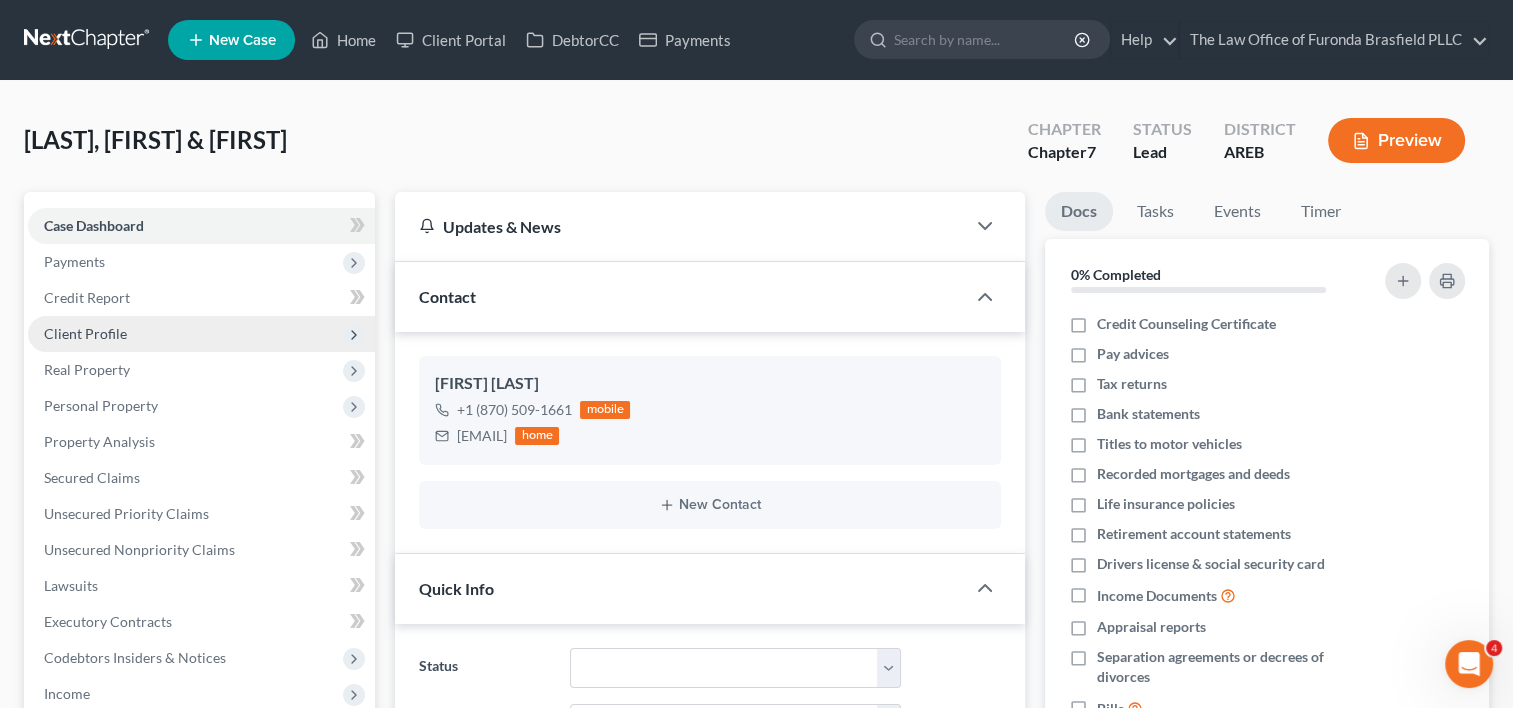 click on "Client Profile" at bounding box center (85, 333) 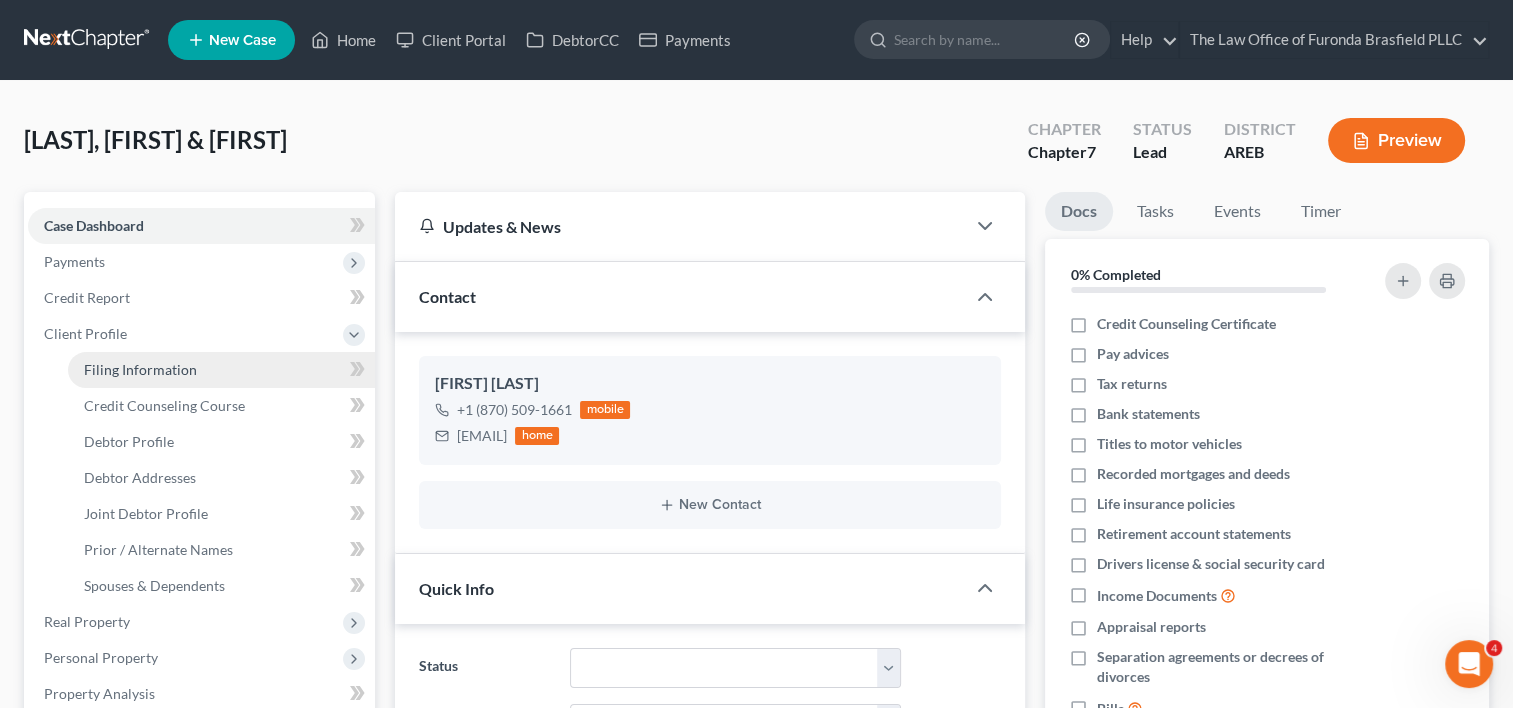 click on "Filing Information" at bounding box center [140, 369] 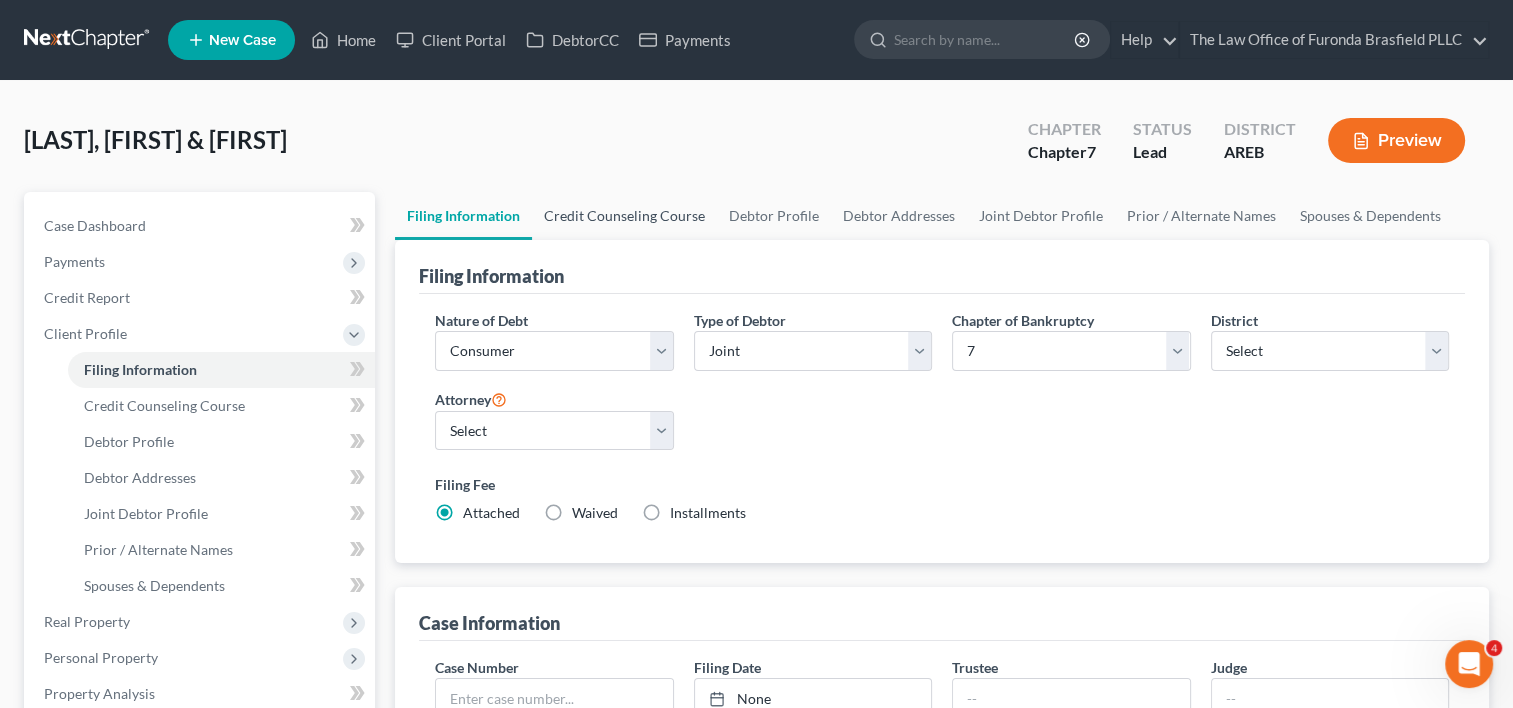 click on "Credit Counseling Course" at bounding box center [624, 216] 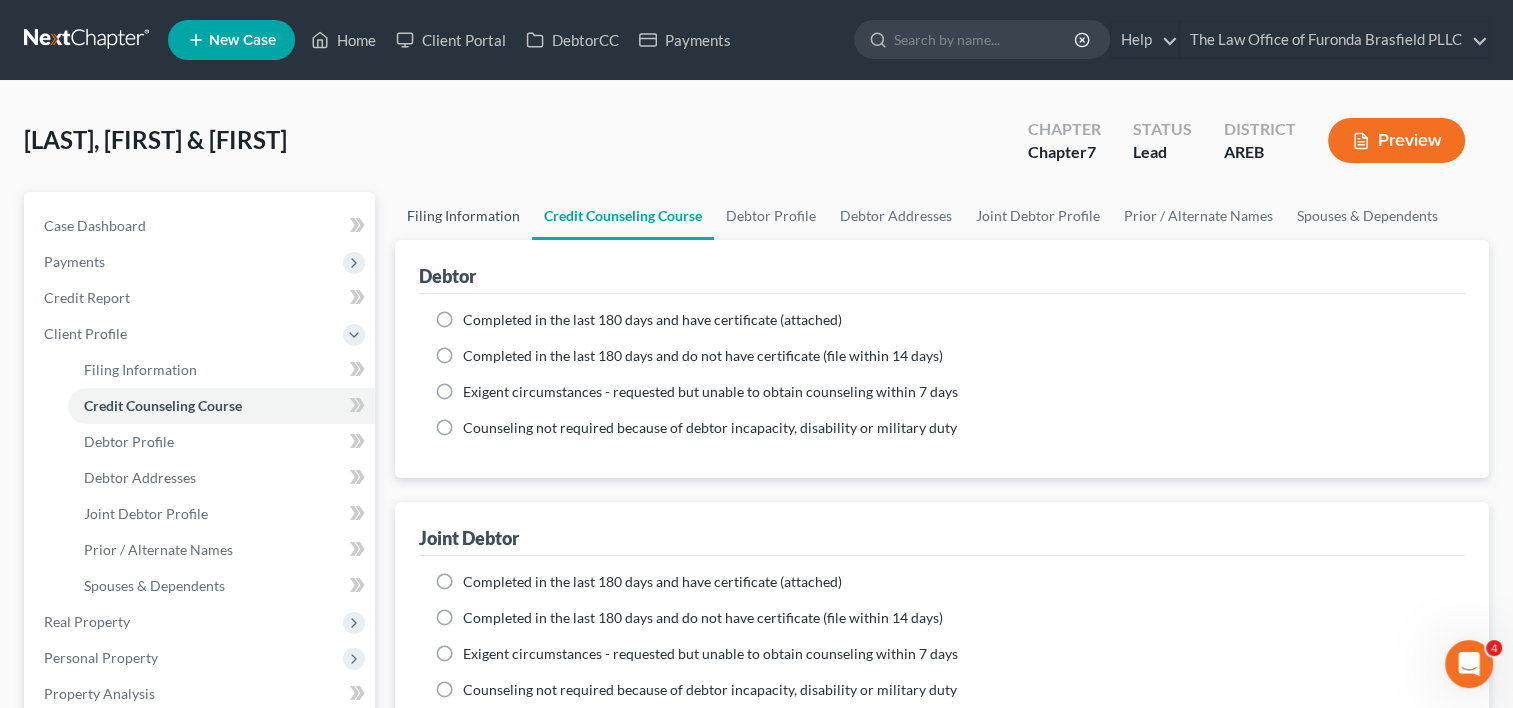 click on "Filing Information" at bounding box center [463, 216] 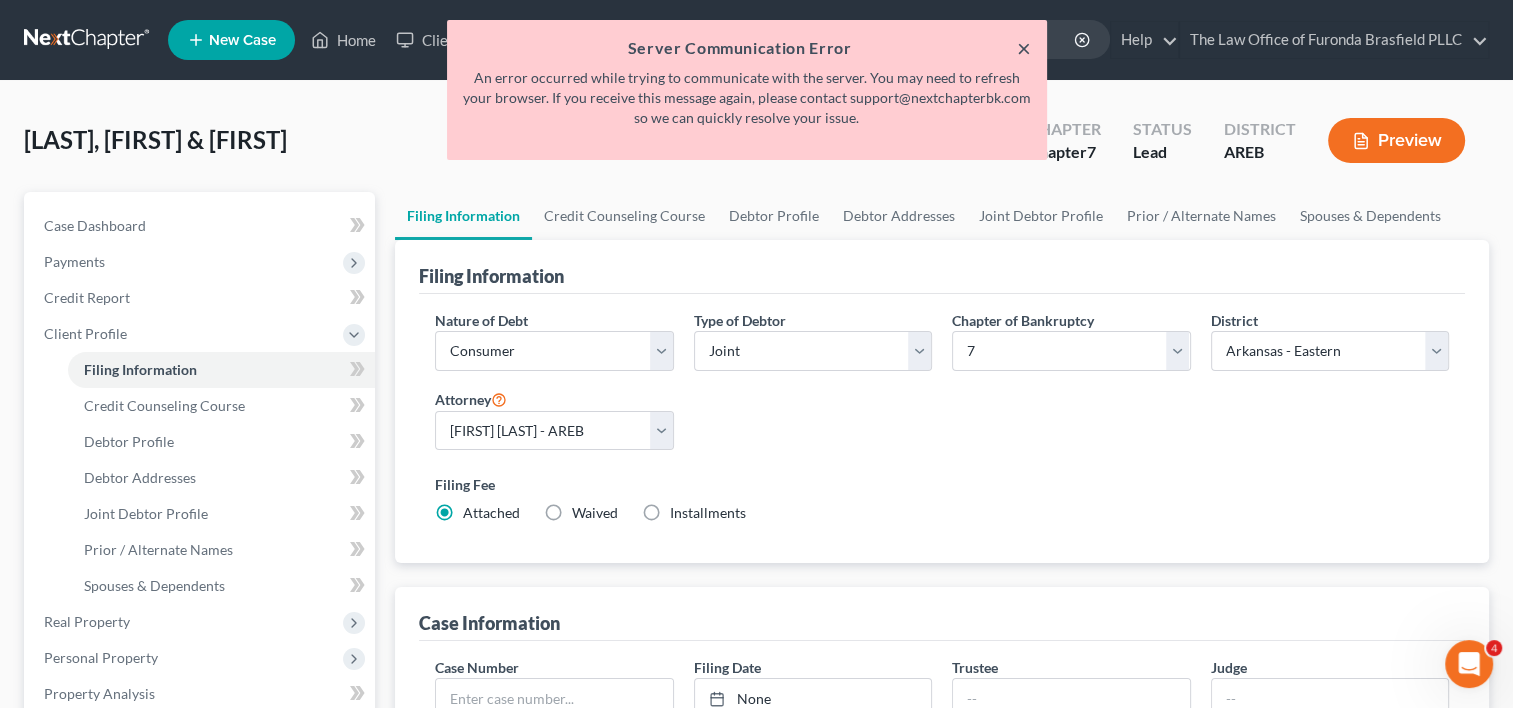 click on "×" at bounding box center [1024, 48] 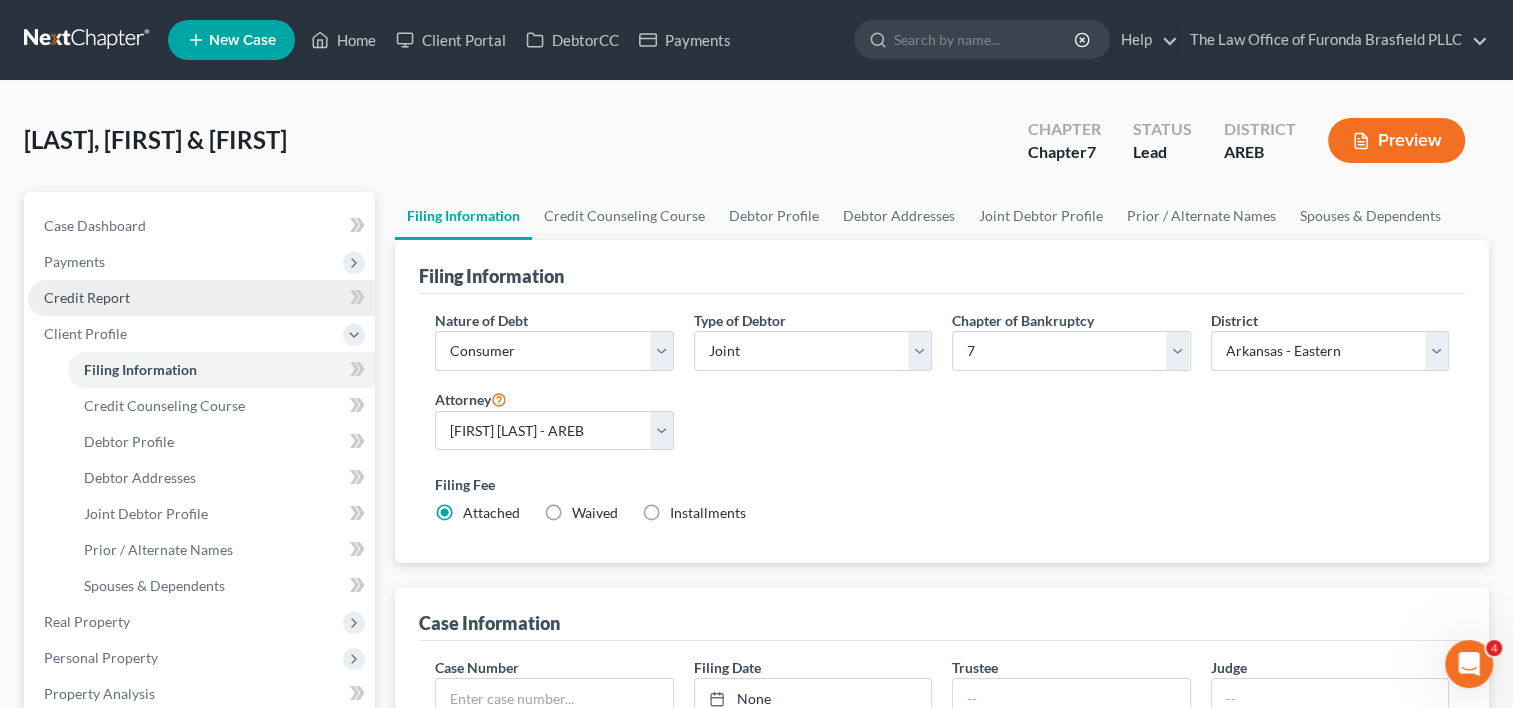 click on "Credit Report" at bounding box center [201, 298] 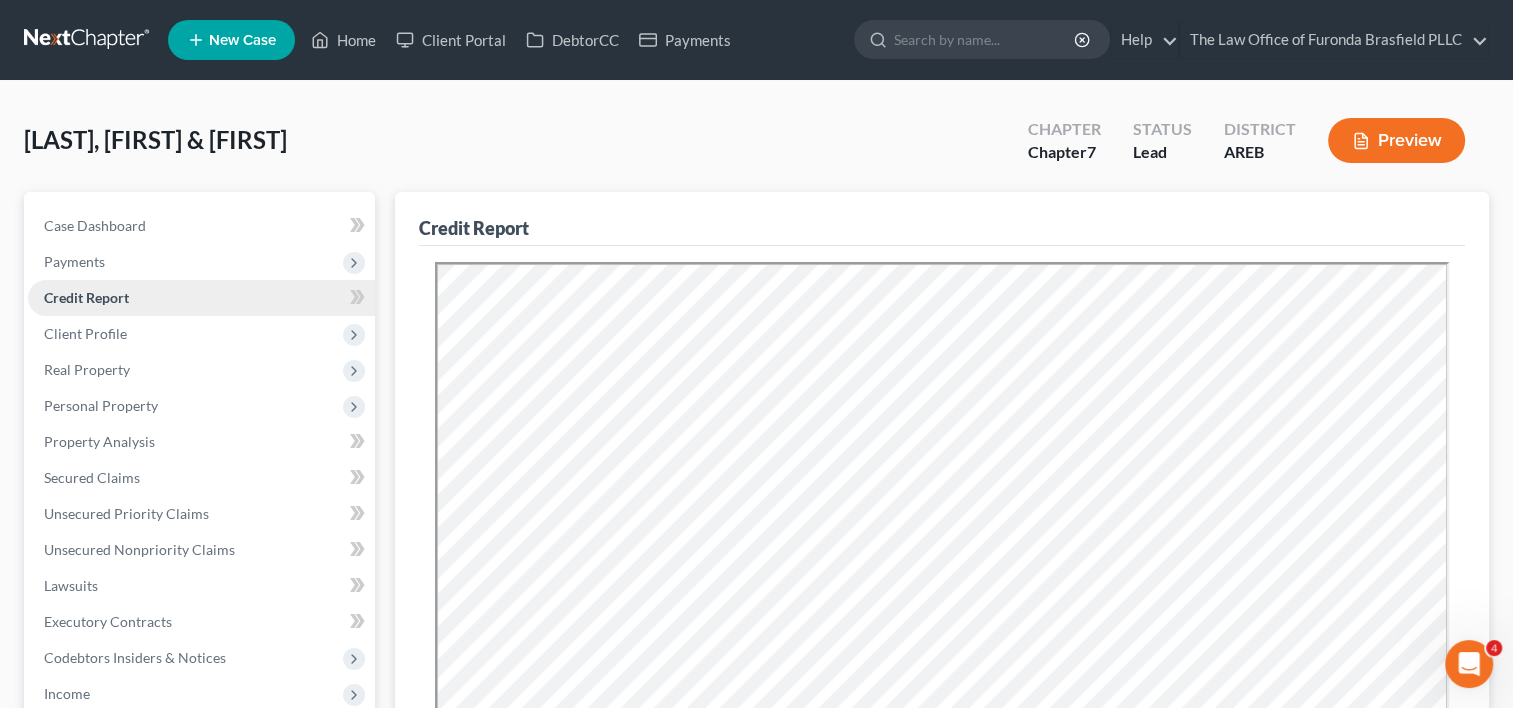 scroll, scrollTop: 0, scrollLeft: 0, axis: both 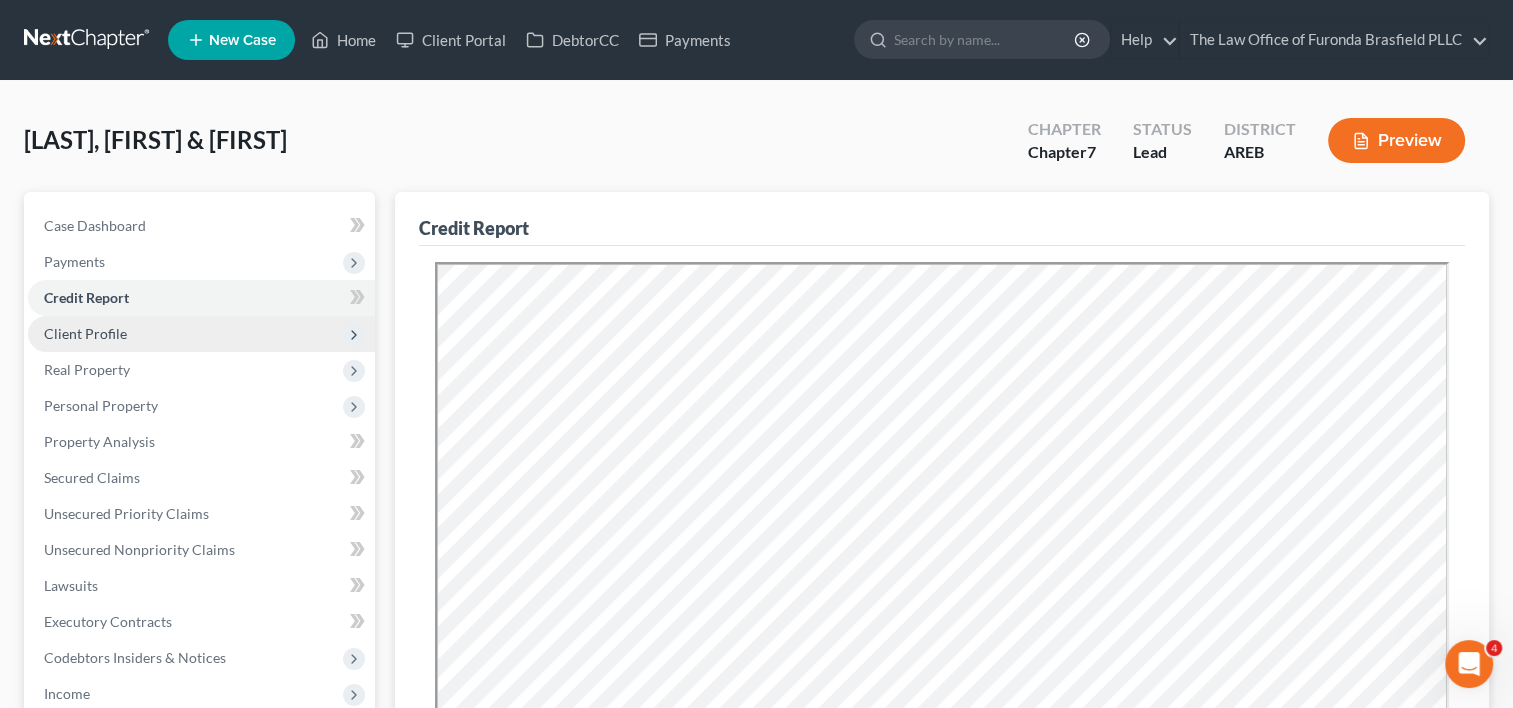 click on "Client Profile" at bounding box center (85, 333) 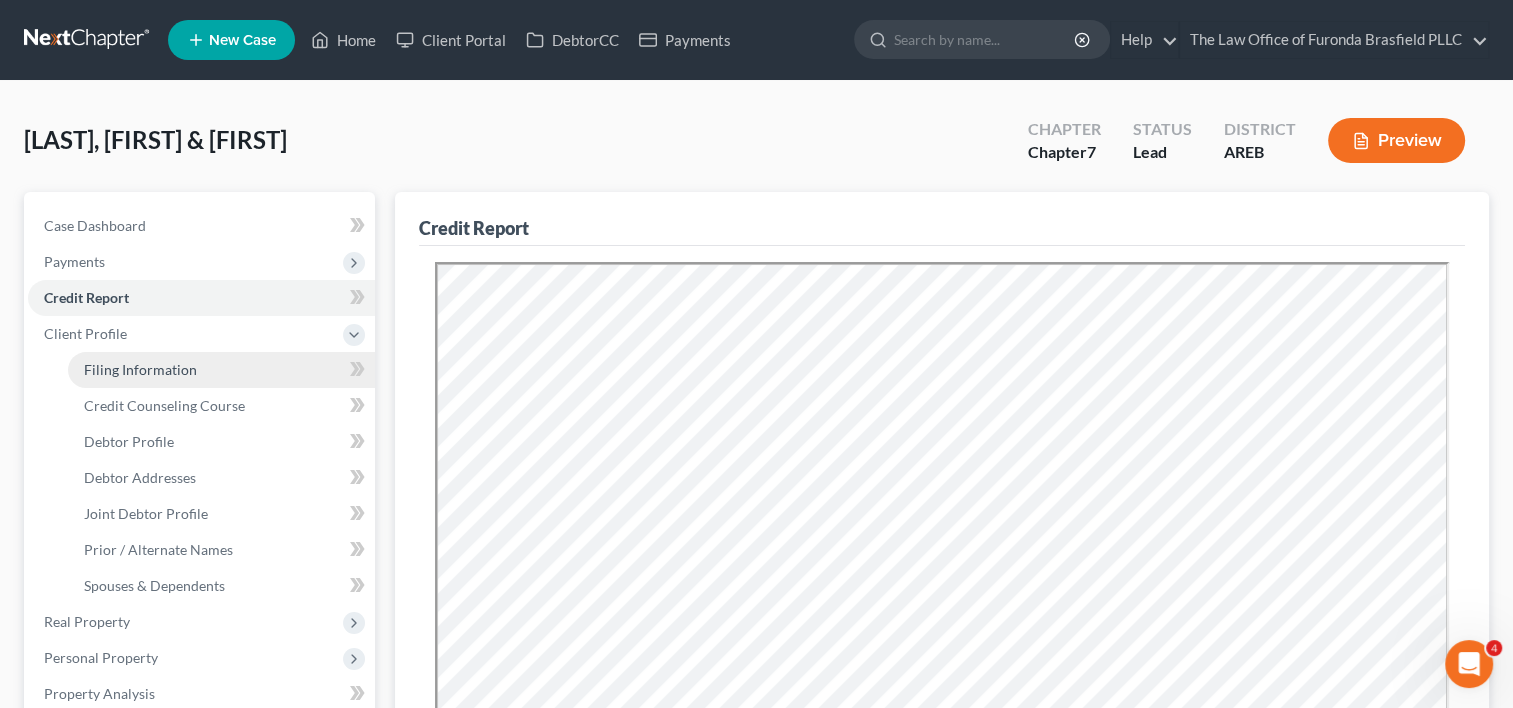 click on "Filing Information" at bounding box center [140, 369] 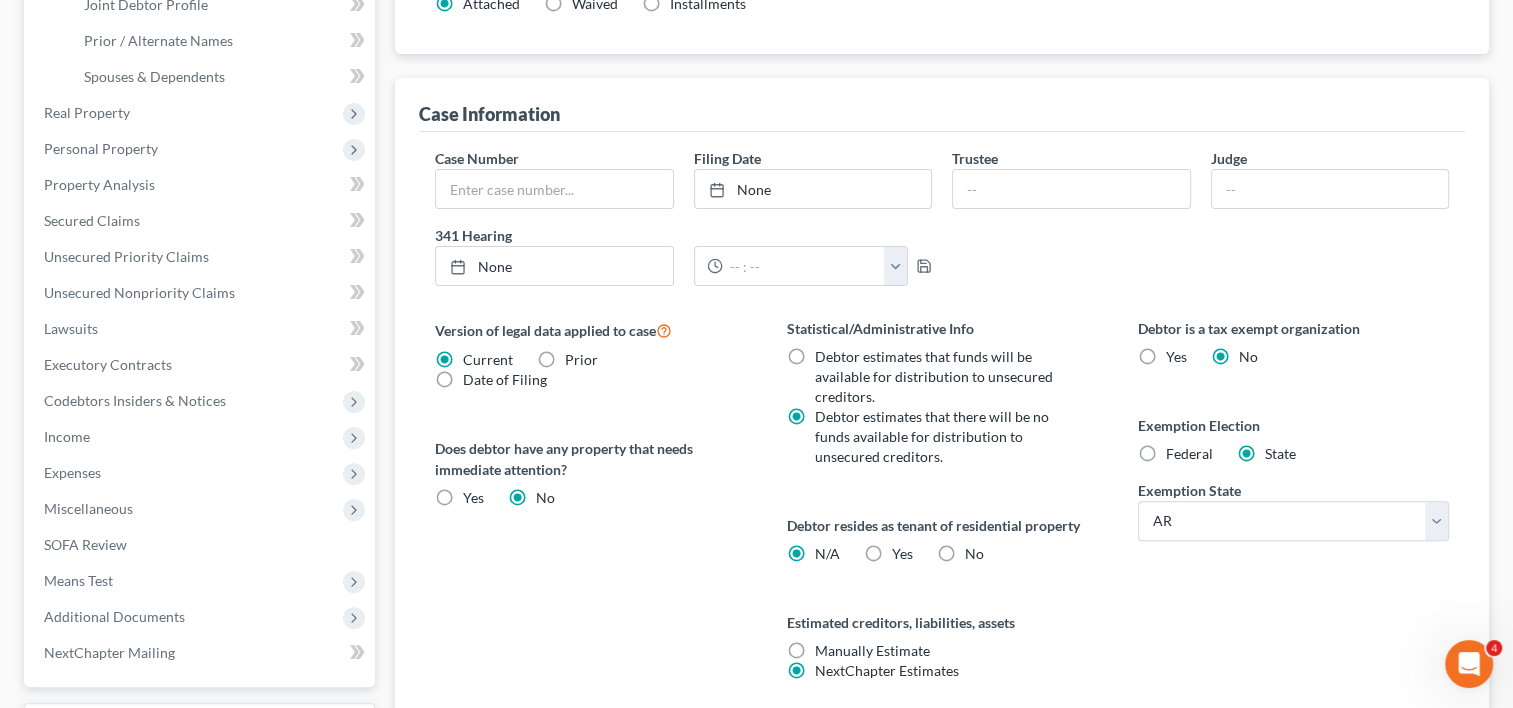scroll, scrollTop: 532, scrollLeft: 0, axis: vertical 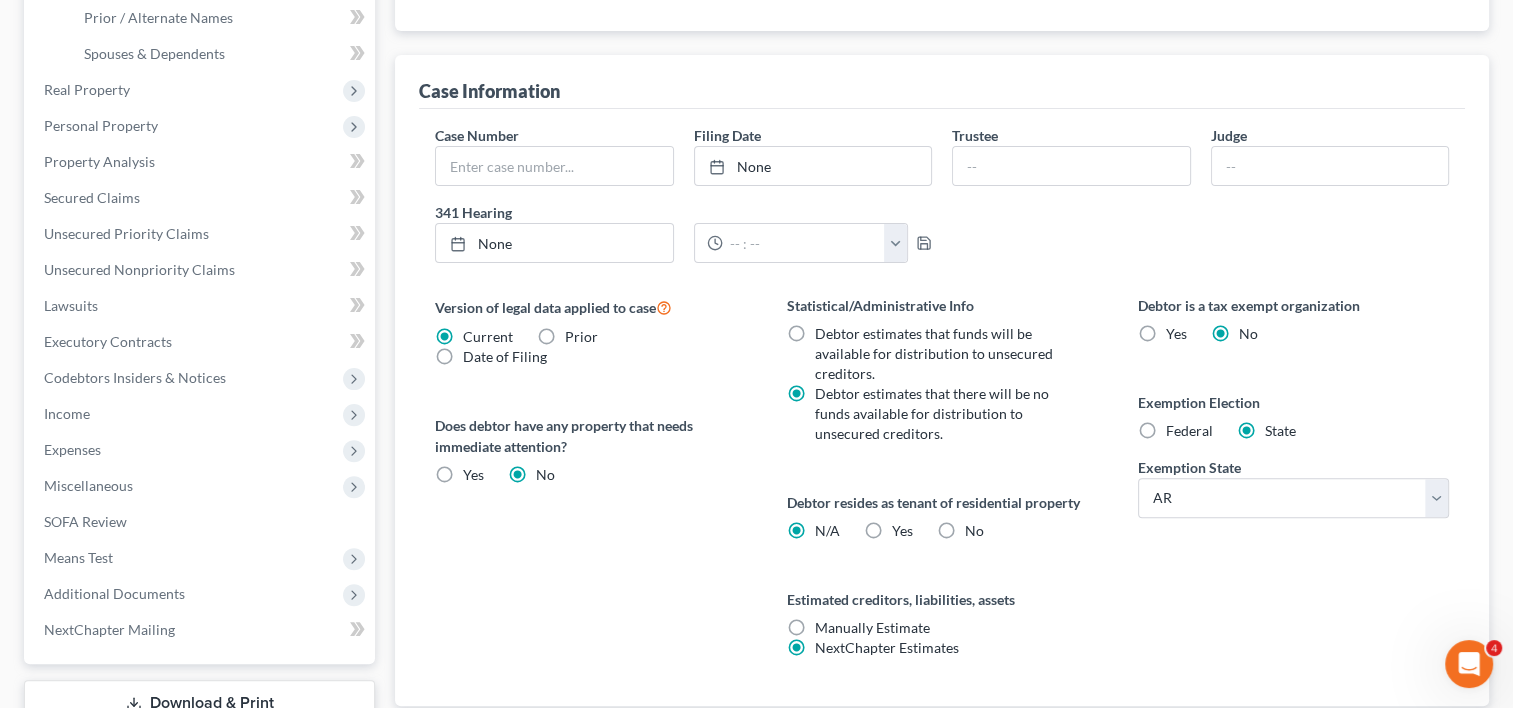 click on "Federal" at bounding box center [1189, 431] 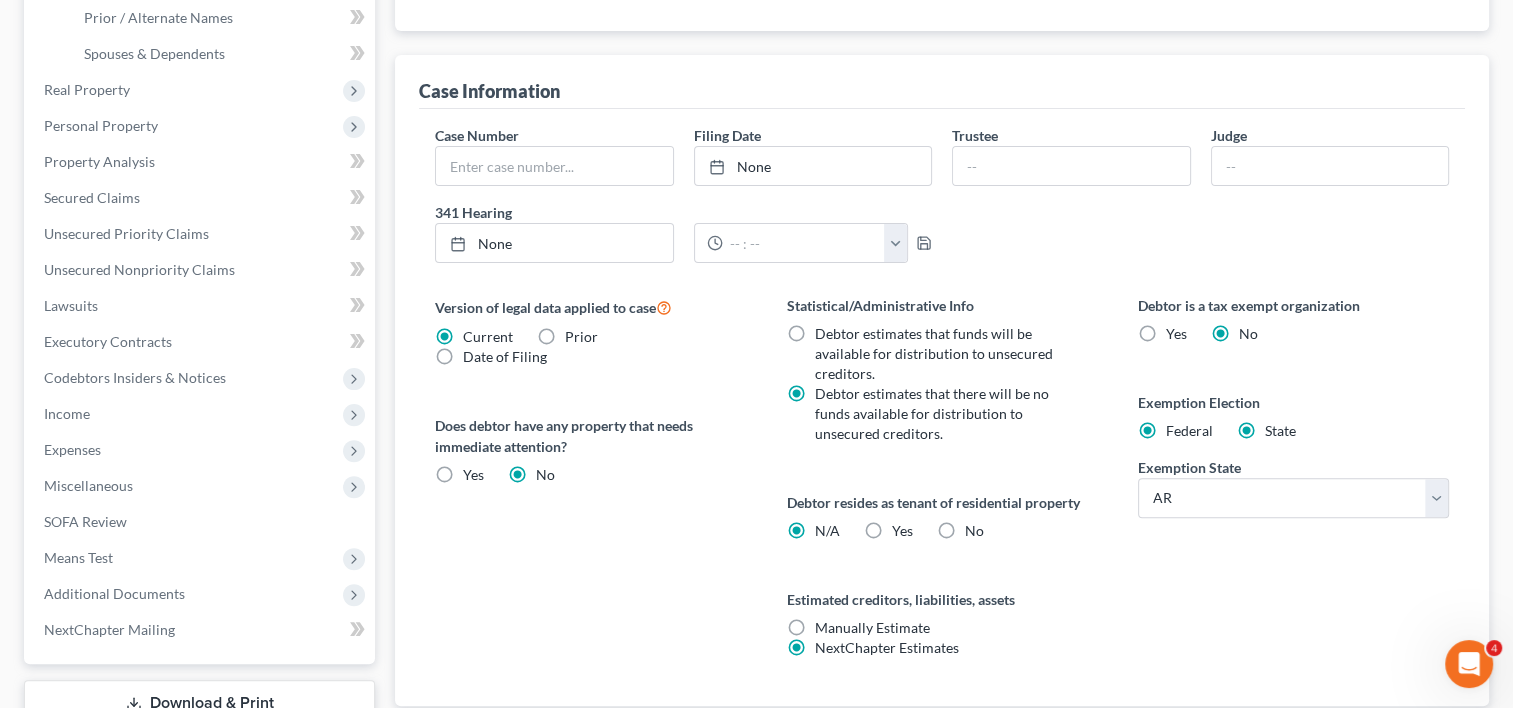 radio on "false" 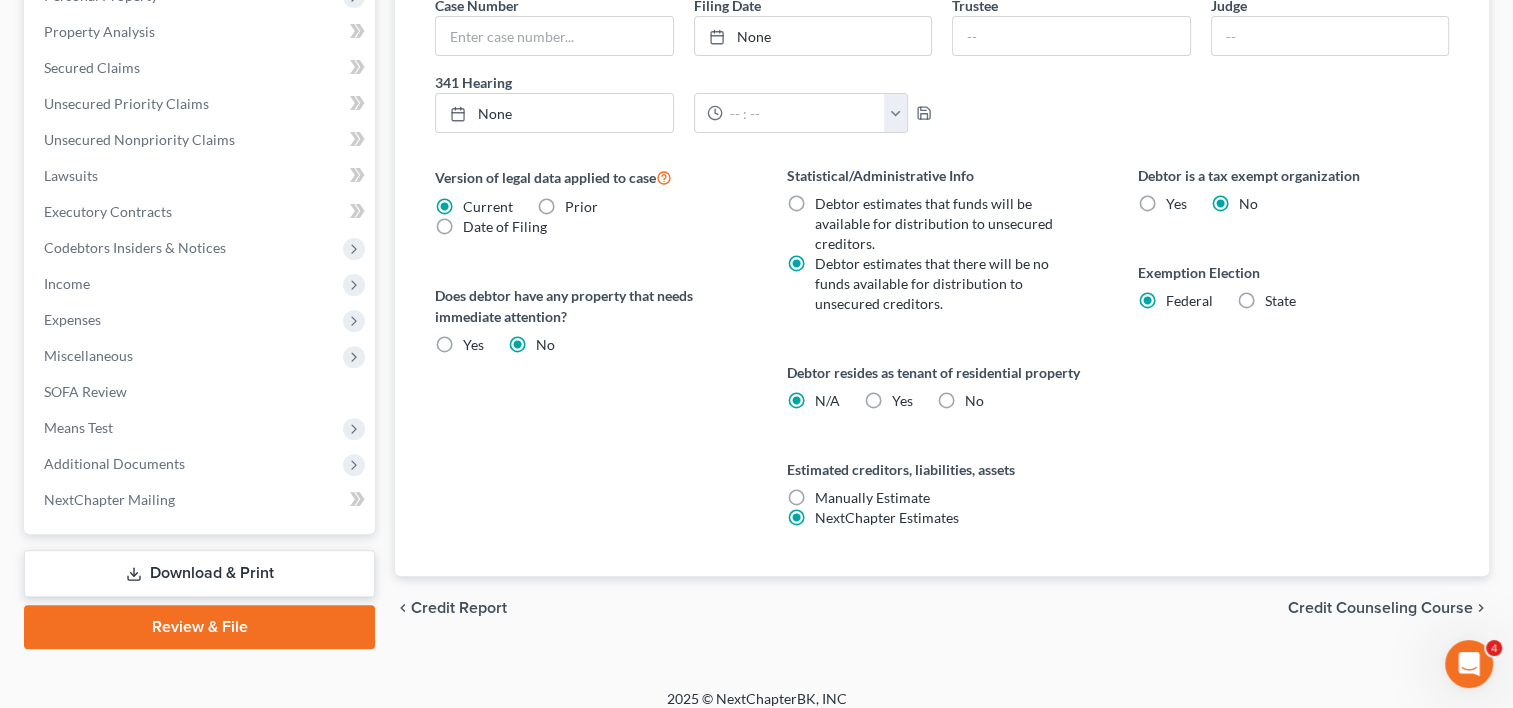scroll, scrollTop: 677, scrollLeft: 0, axis: vertical 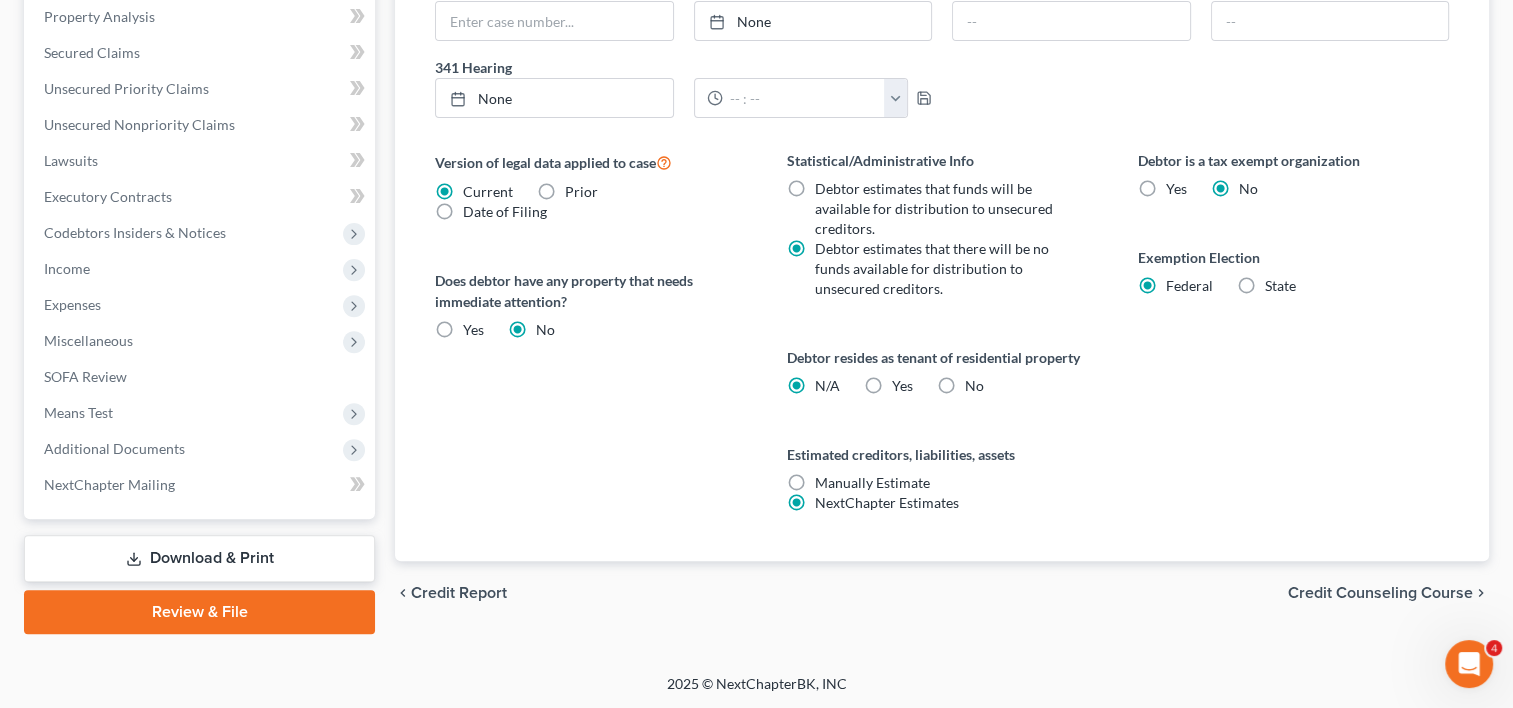 click on "Credit Counseling Course" at bounding box center (1380, 593) 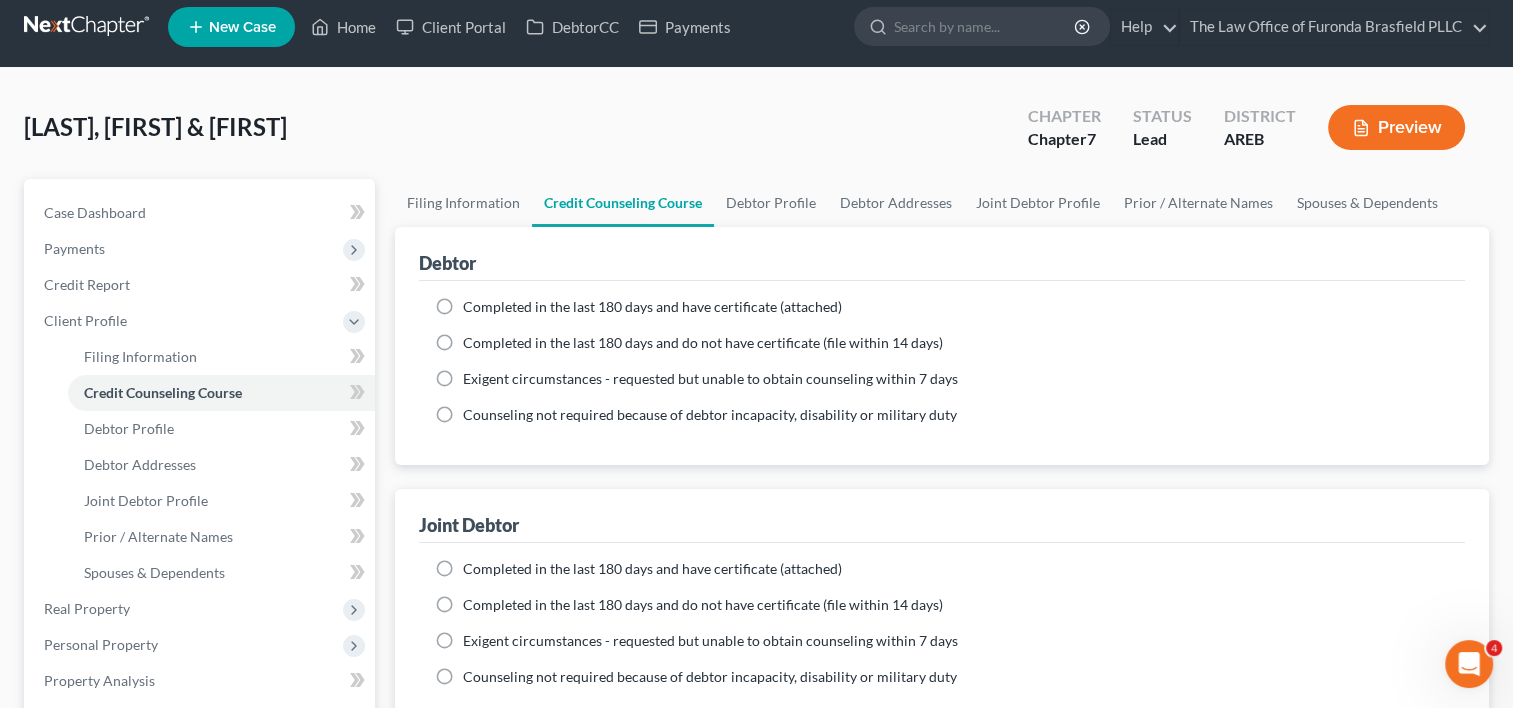 scroll, scrollTop: 0, scrollLeft: 0, axis: both 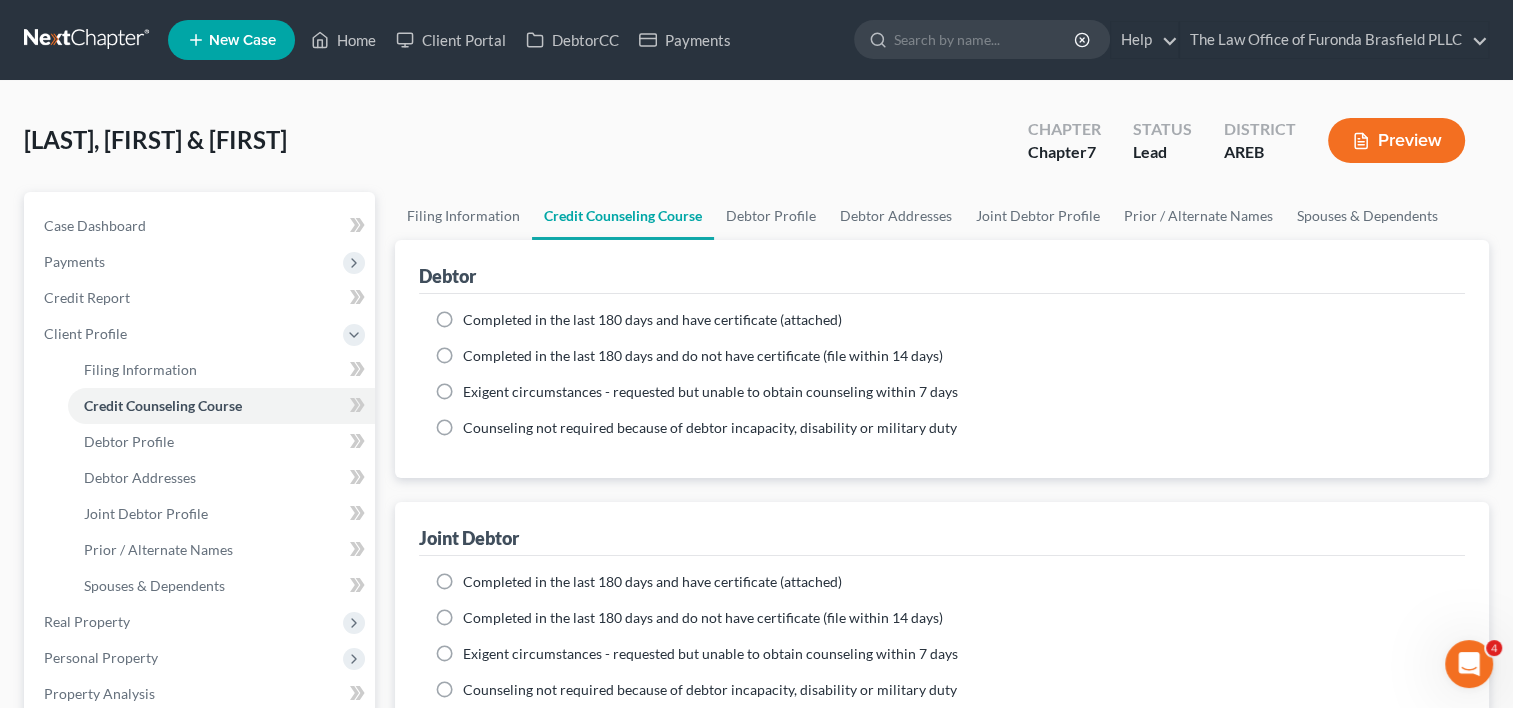 click on "Completed in the last 180 days and have certificate (attached)" at bounding box center [652, 320] 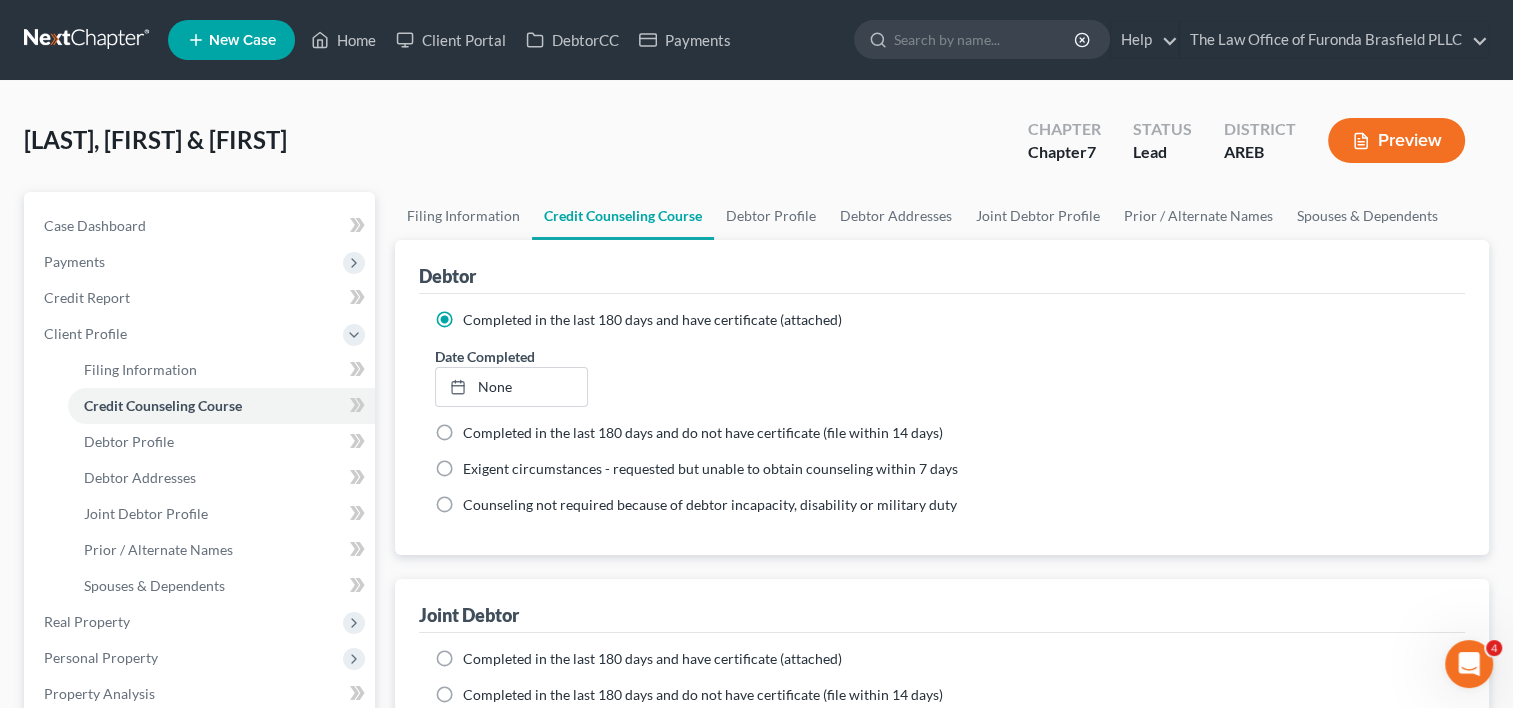 click on "Completed in the last 180 days and have certificate (attached)" at bounding box center [652, 659] 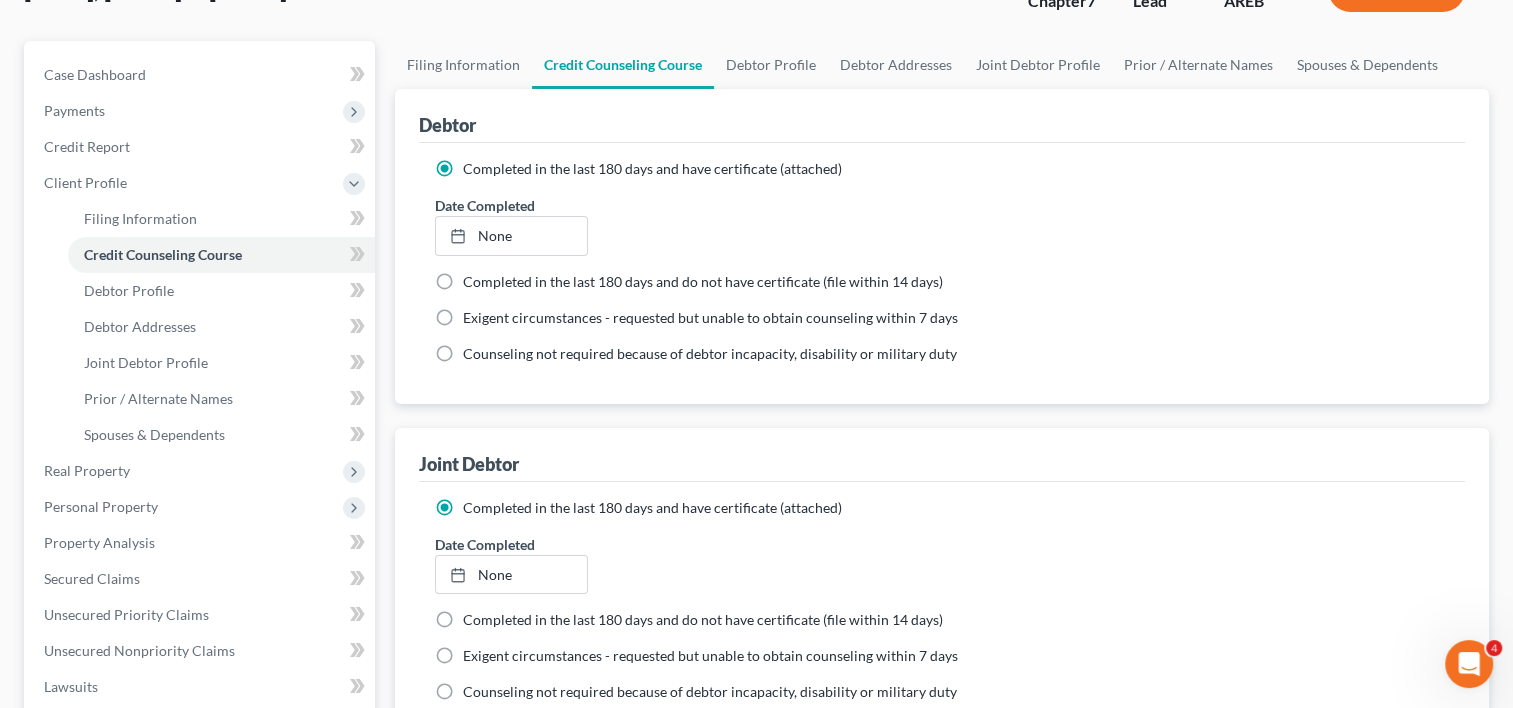 scroll, scrollTop: 87, scrollLeft: 0, axis: vertical 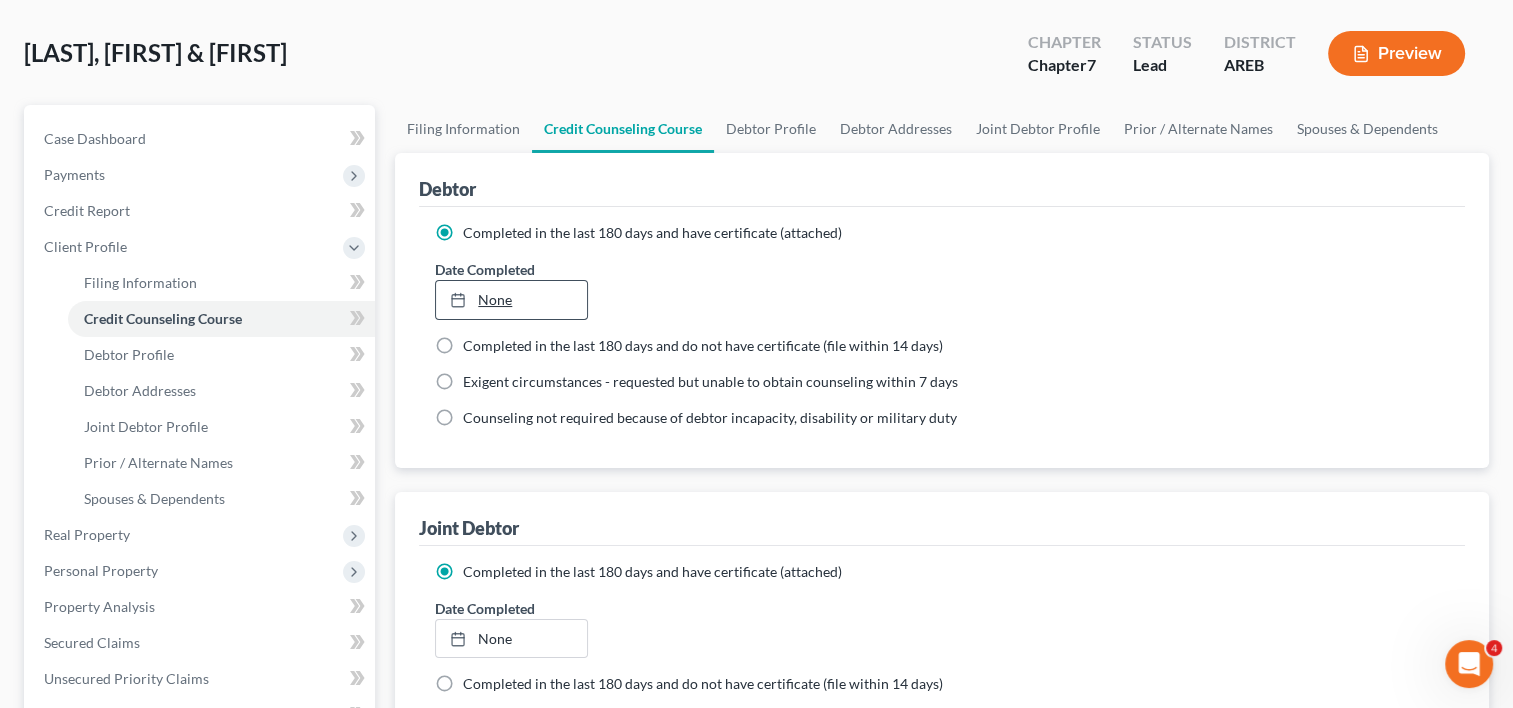 type on "8/4/2025" 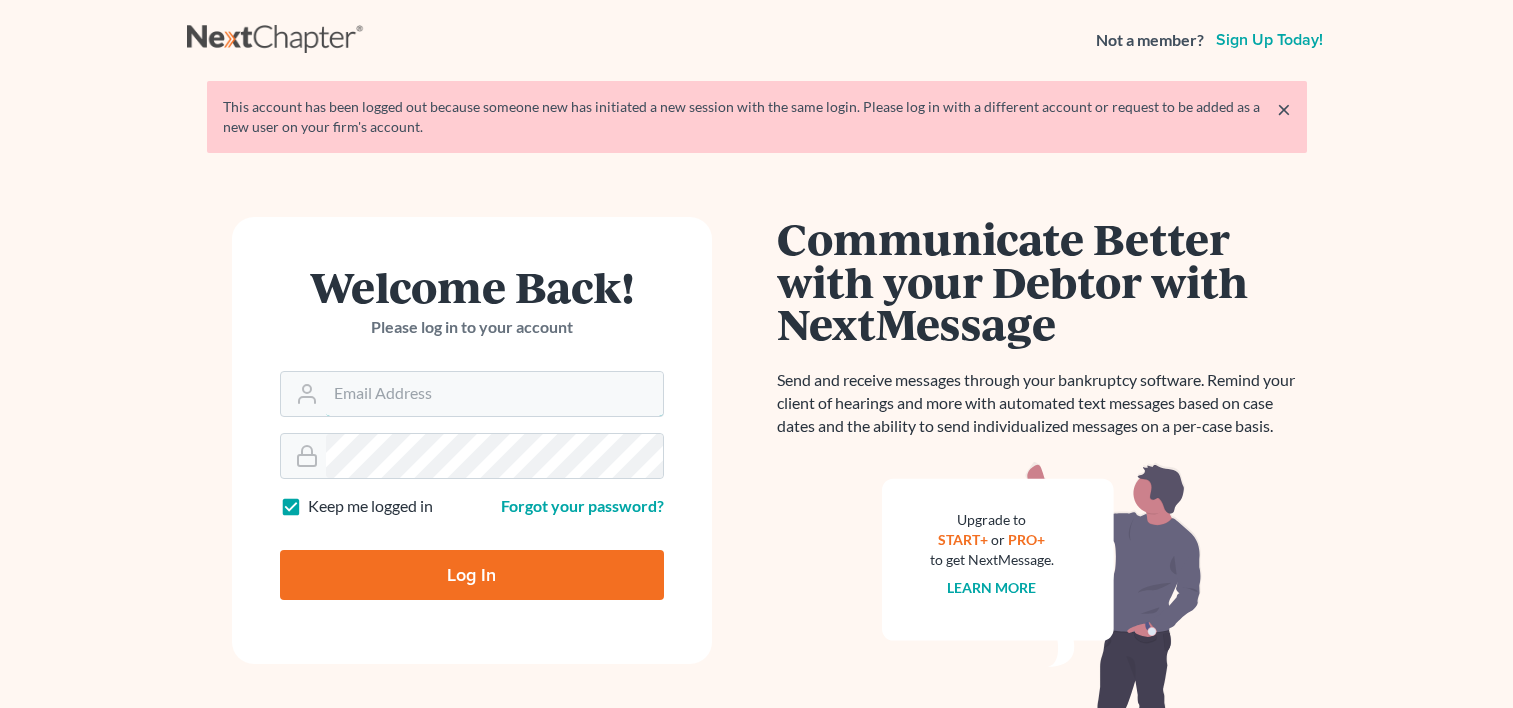 type on "furonda@[EMAIL]" 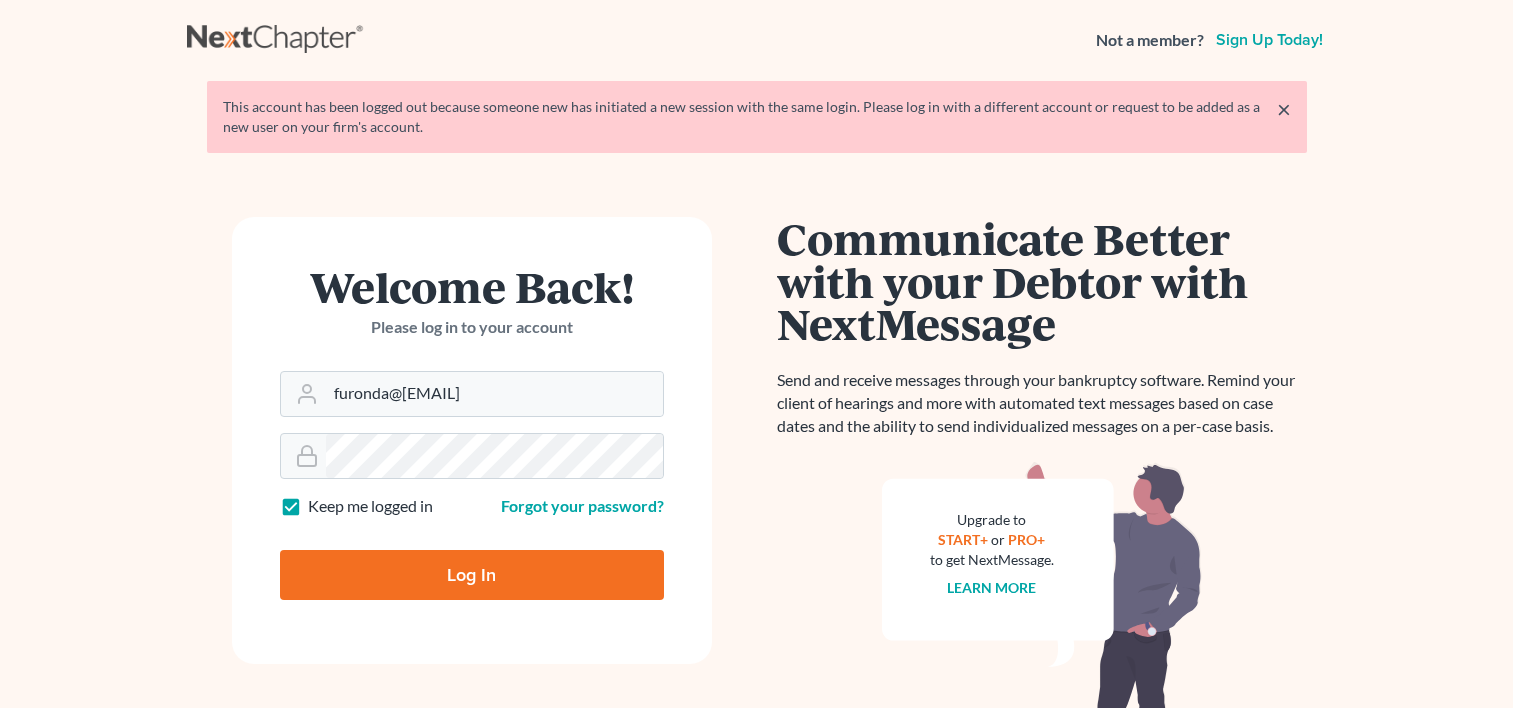 scroll, scrollTop: 0, scrollLeft: 0, axis: both 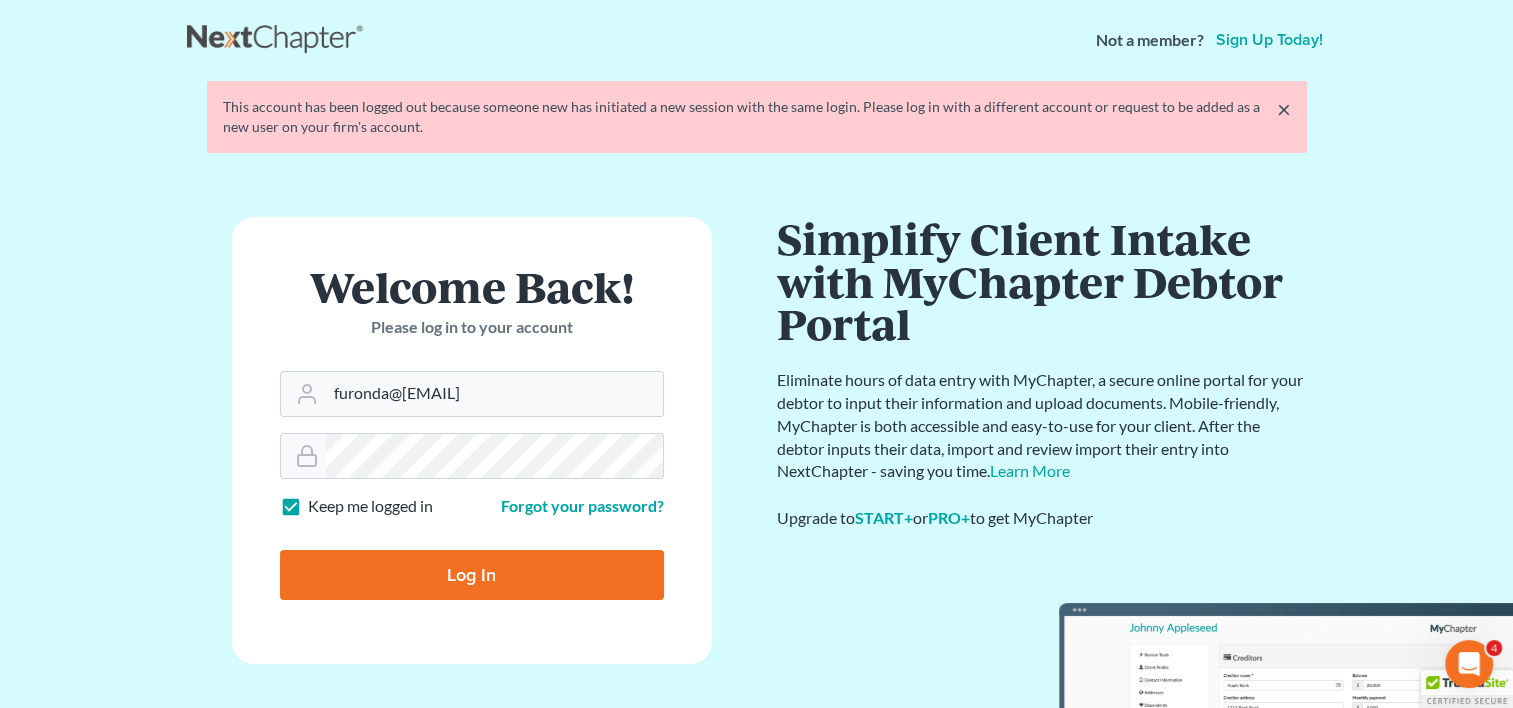 click on "Log In" at bounding box center [472, 575] 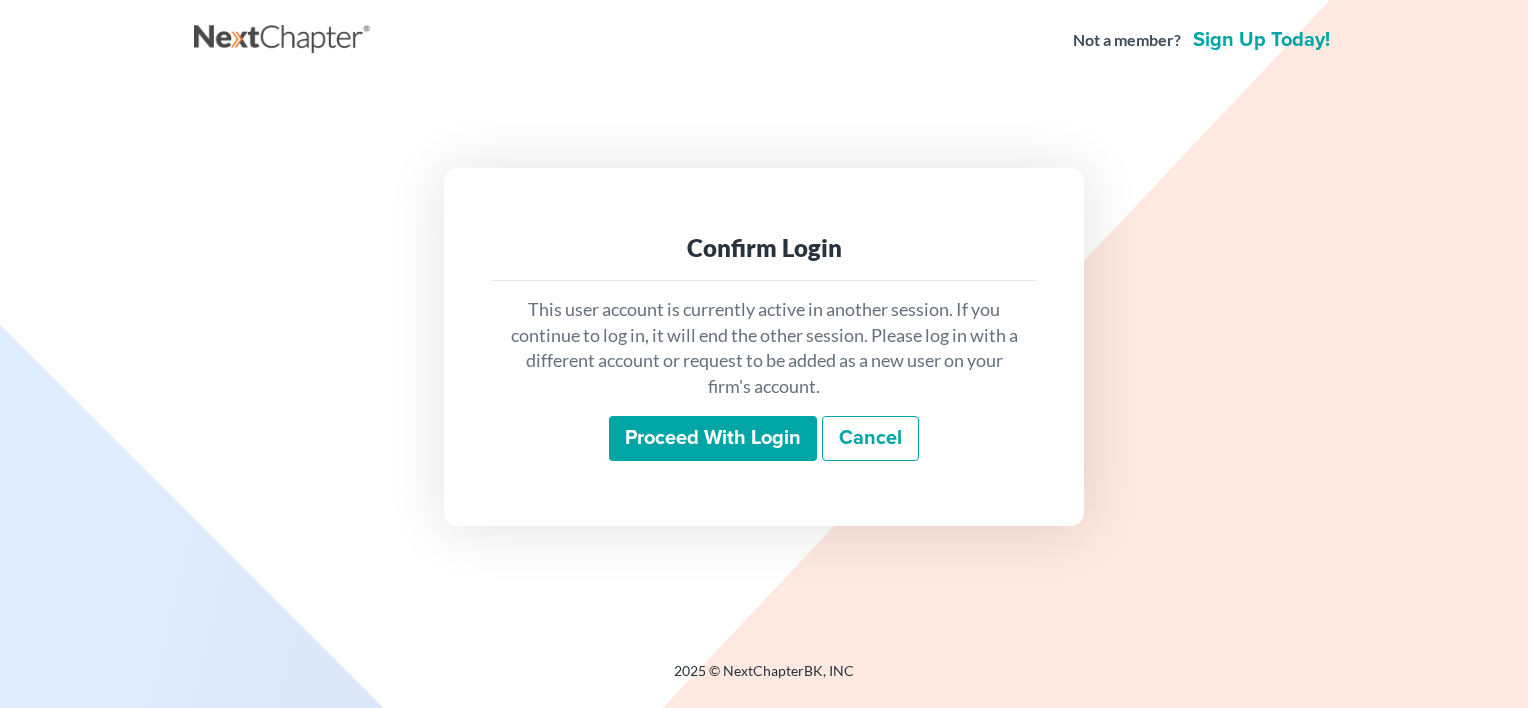 scroll, scrollTop: 0, scrollLeft: 0, axis: both 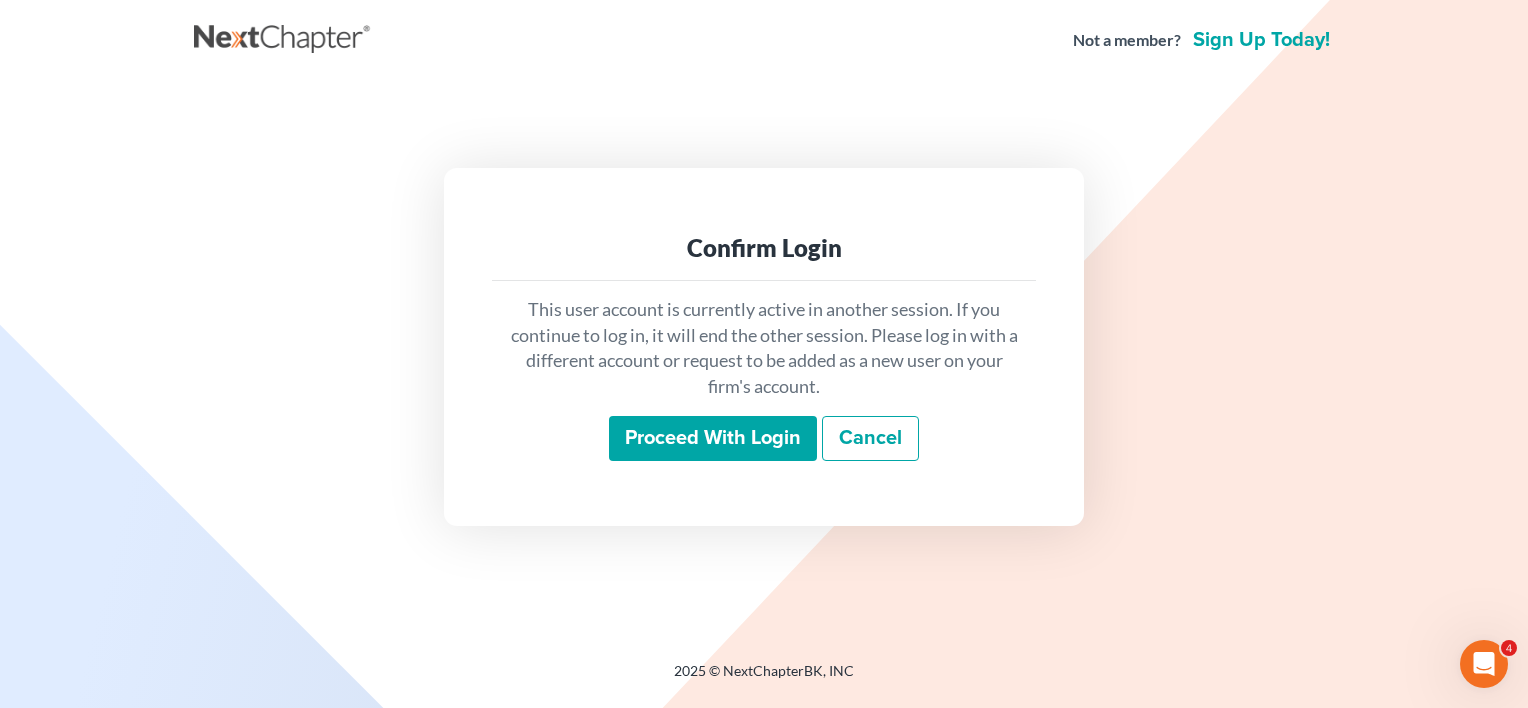 click on "Proceed with login" at bounding box center (713, 439) 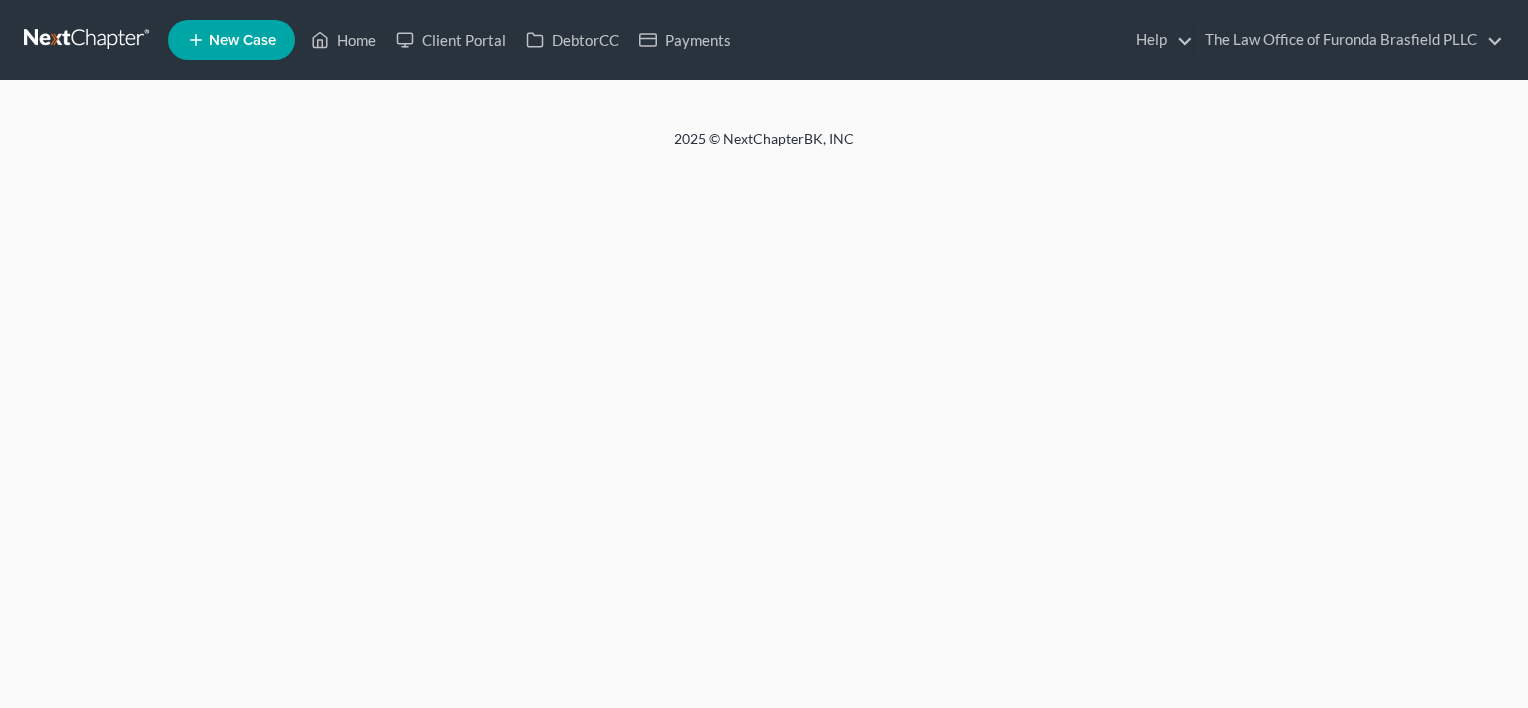 scroll, scrollTop: 0, scrollLeft: 0, axis: both 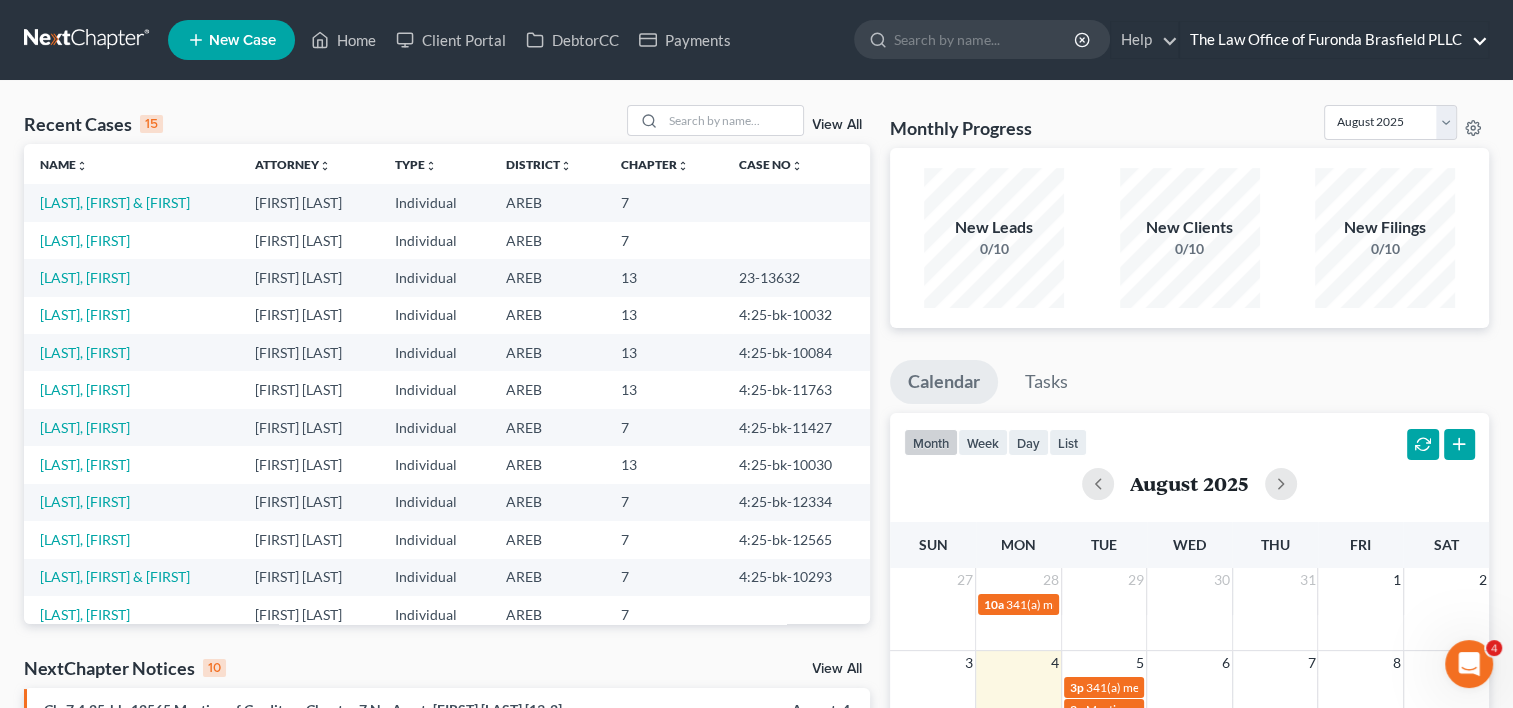 click on "The Law Office of Furonda Brasfield PLLC" at bounding box center (1334, 40) 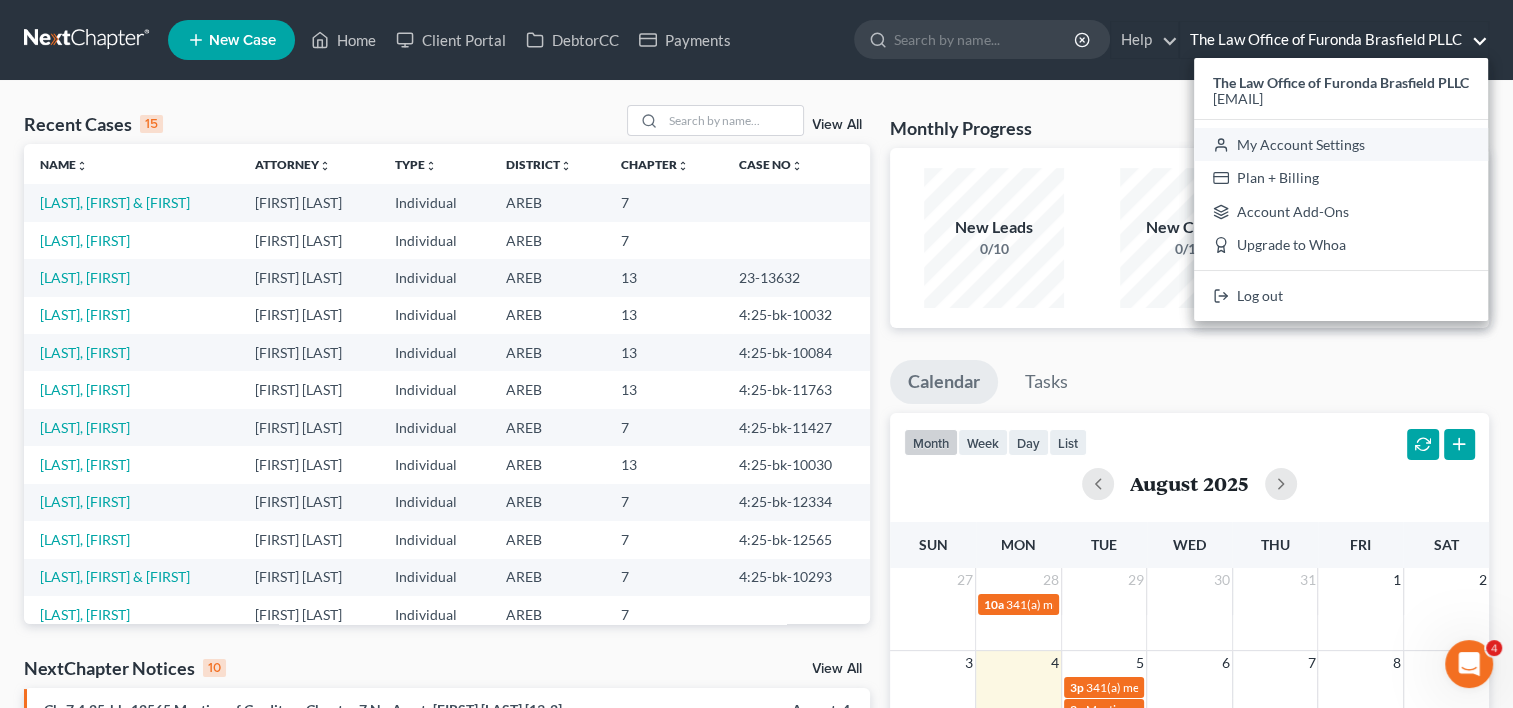 click on "My Account Settings" at bounding box center (1341, 145) 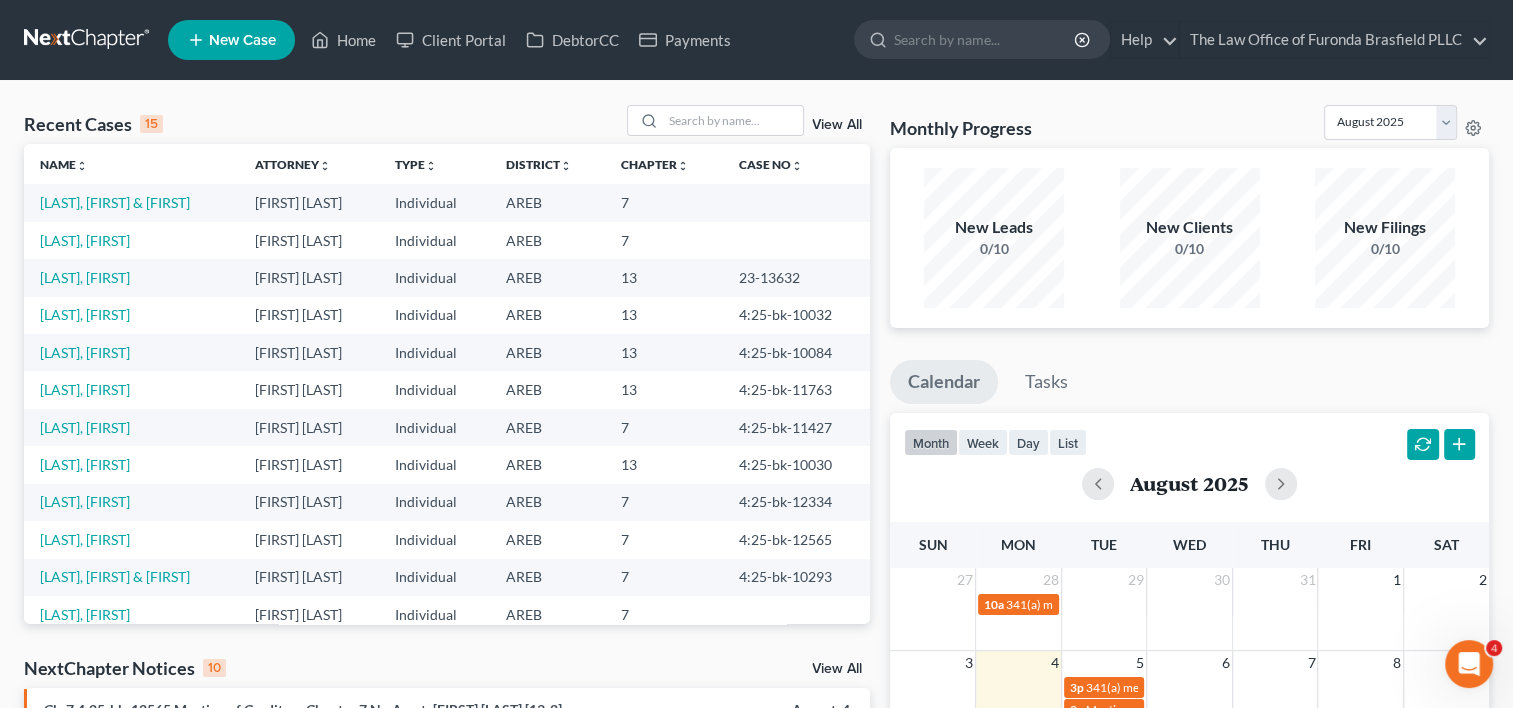 select on "24" 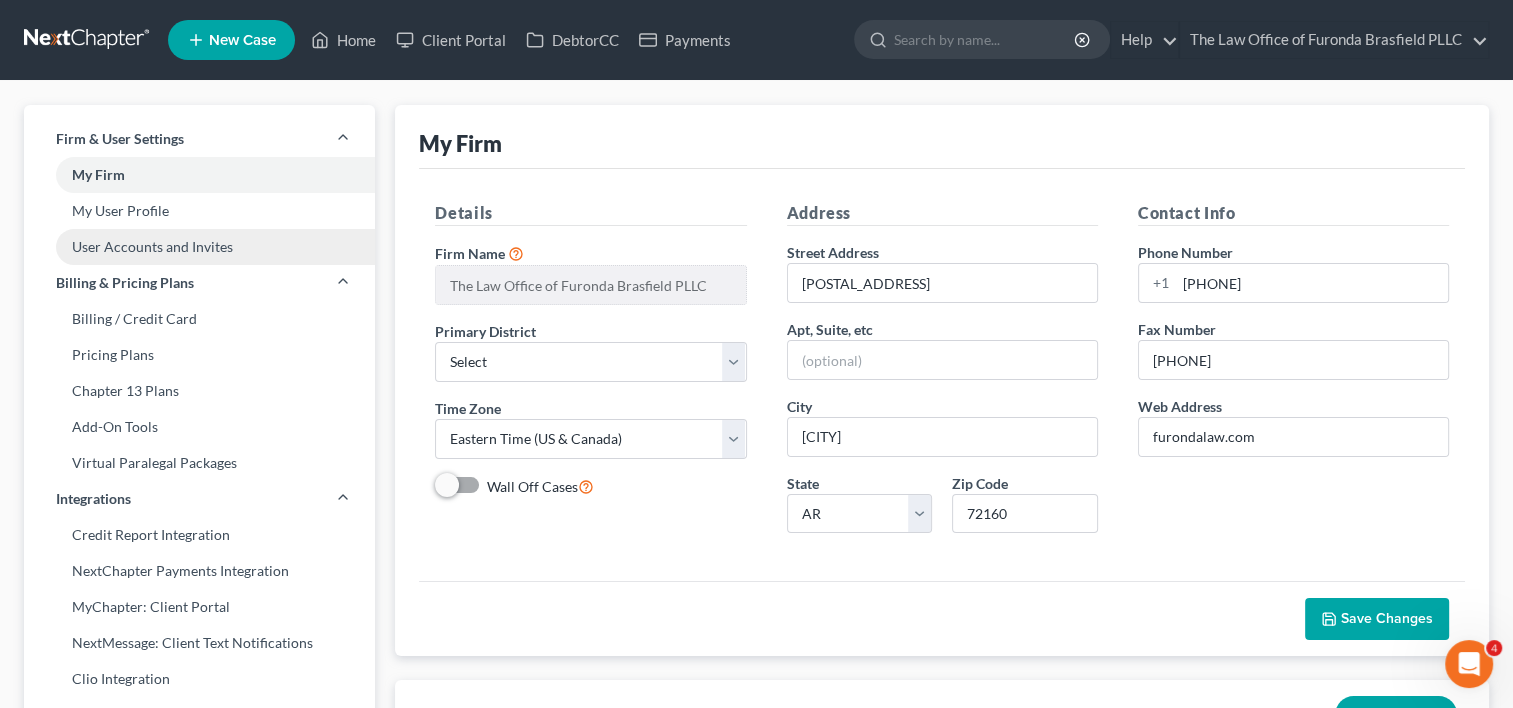 click on "User Accounts and Invites" at bounding box center (199, 247) 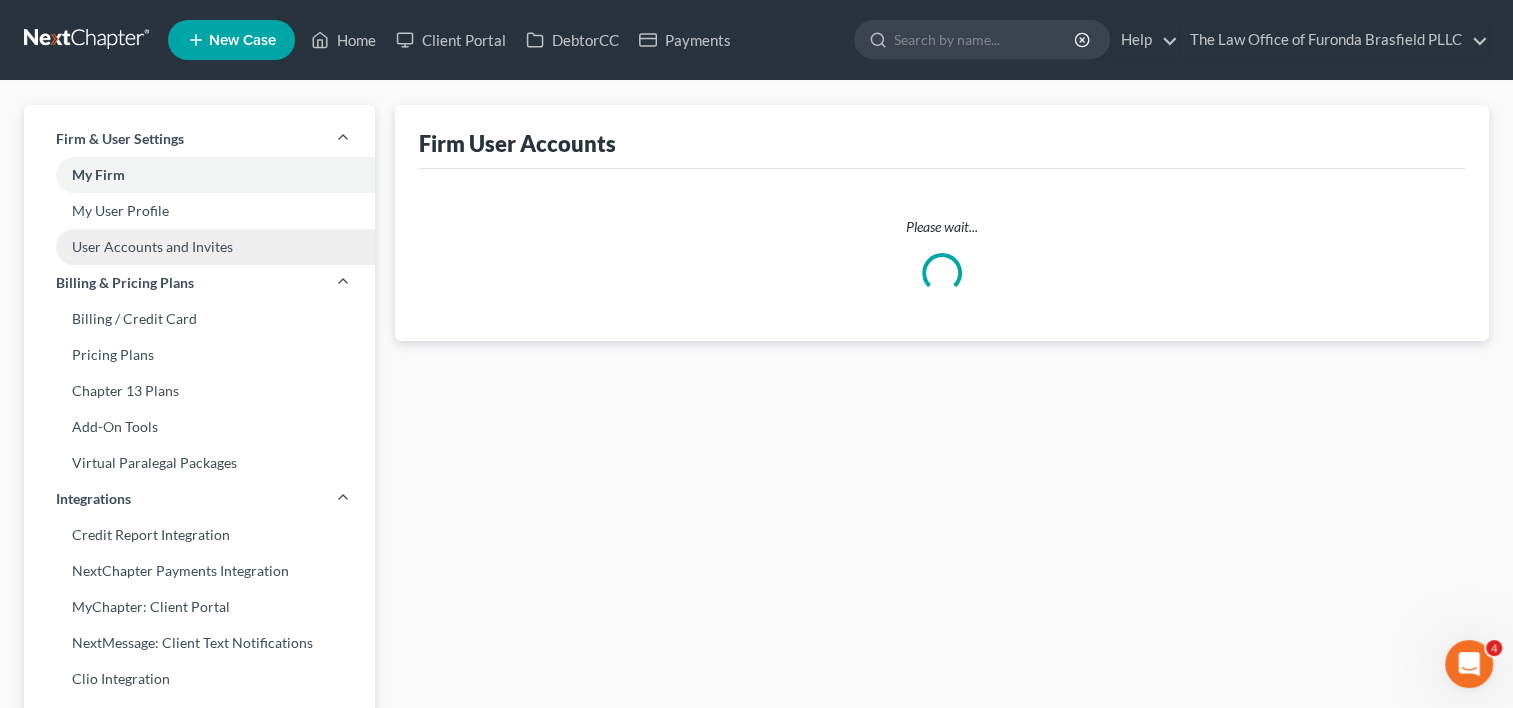 select on "0" 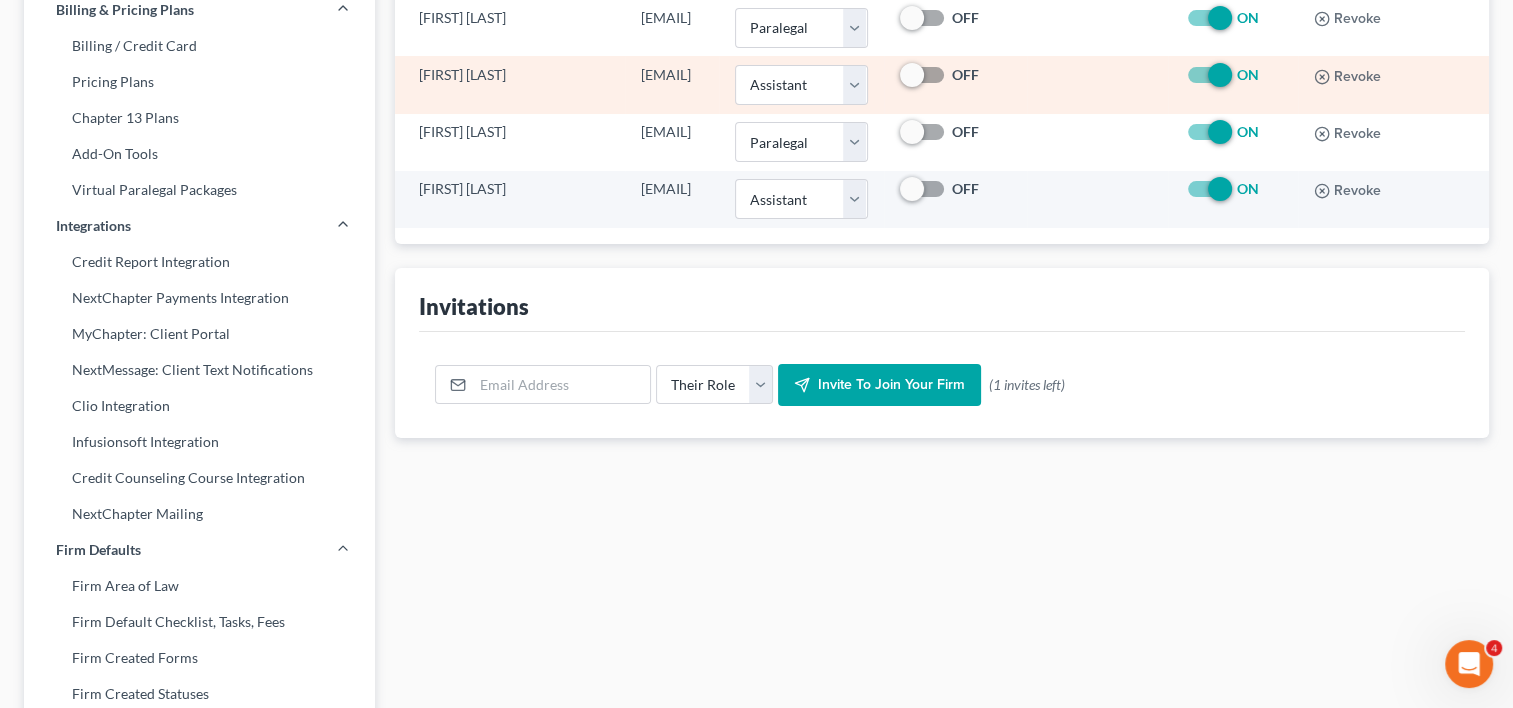 scroll, scrollTop: 276, scrollLeft: 0, axis: vertical 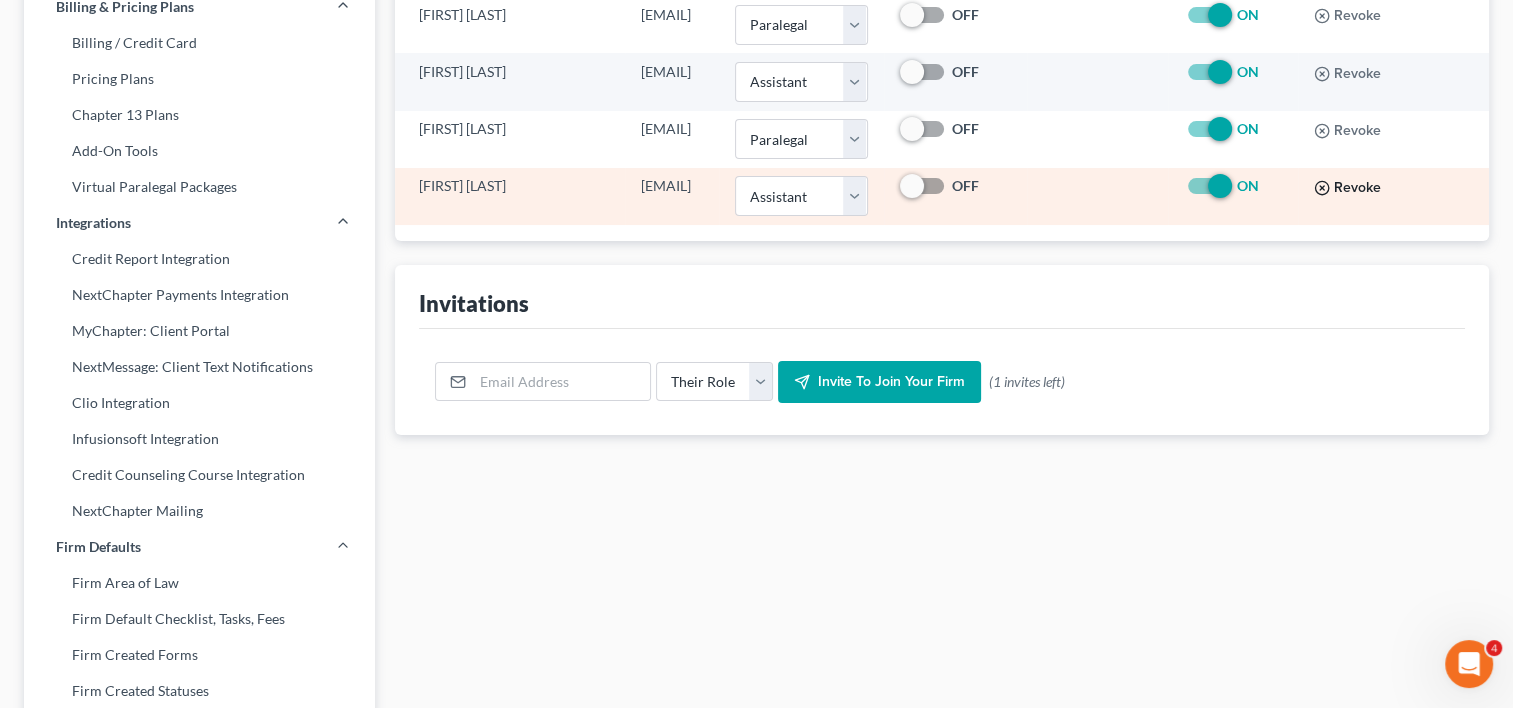 click 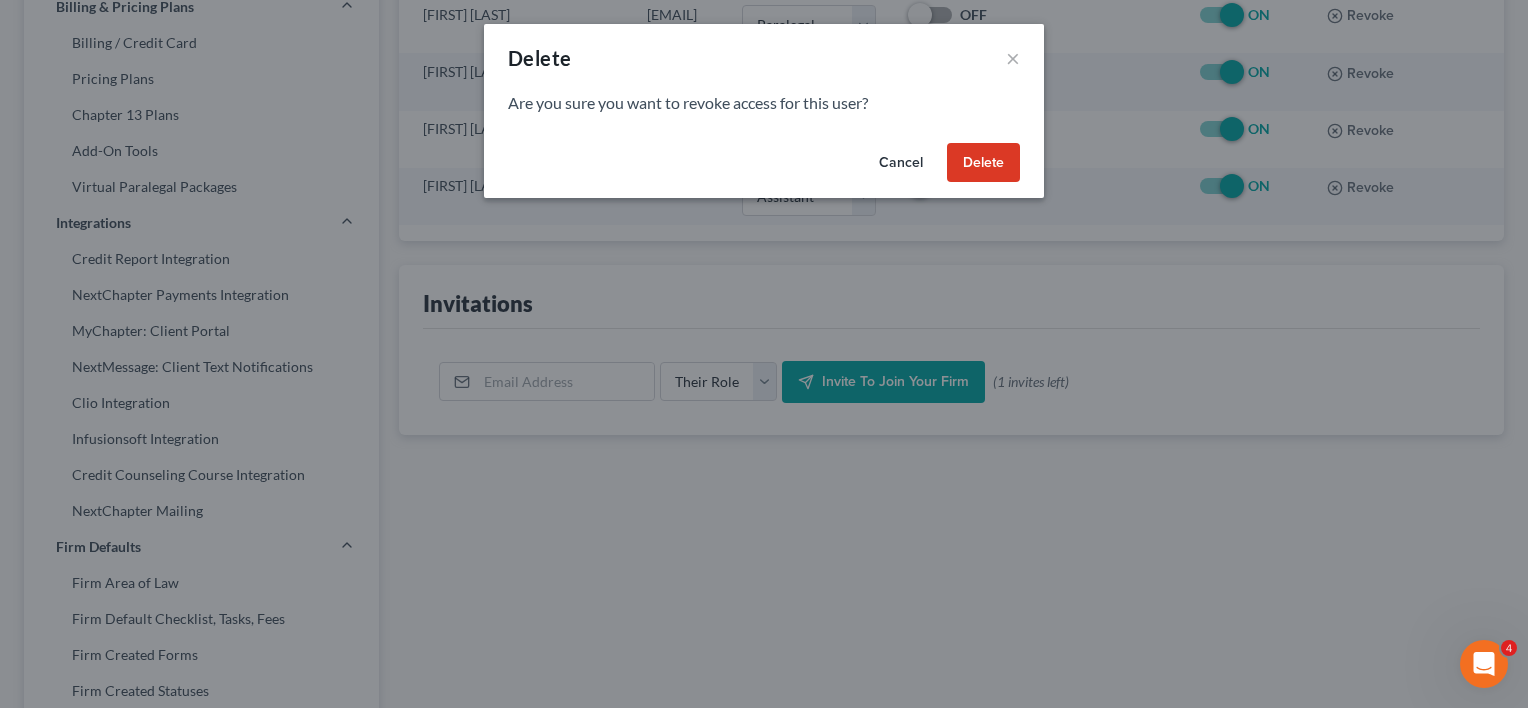 click on "Delete" at bounding box center (983, 163) 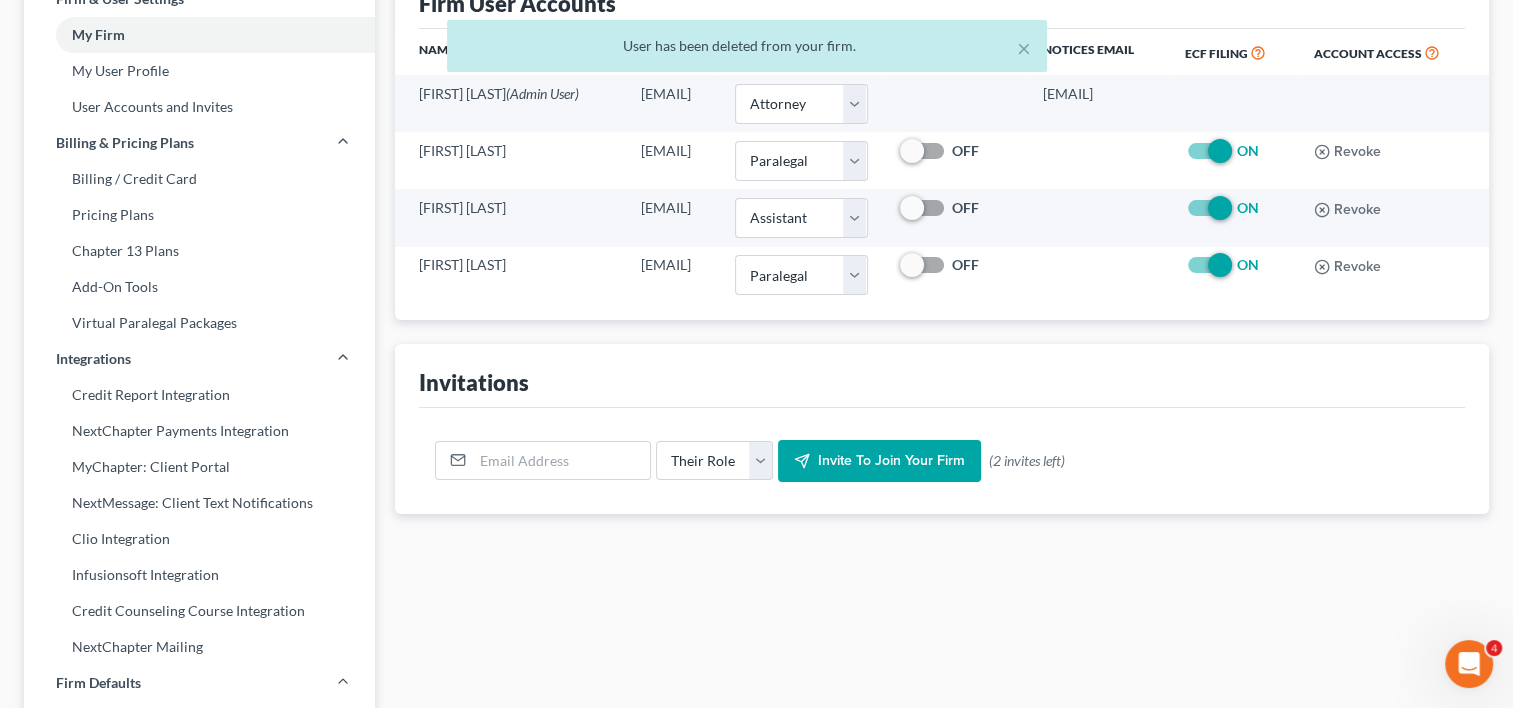scroll, scrollTop: 136, scrollLeft: 0, axis: vertical 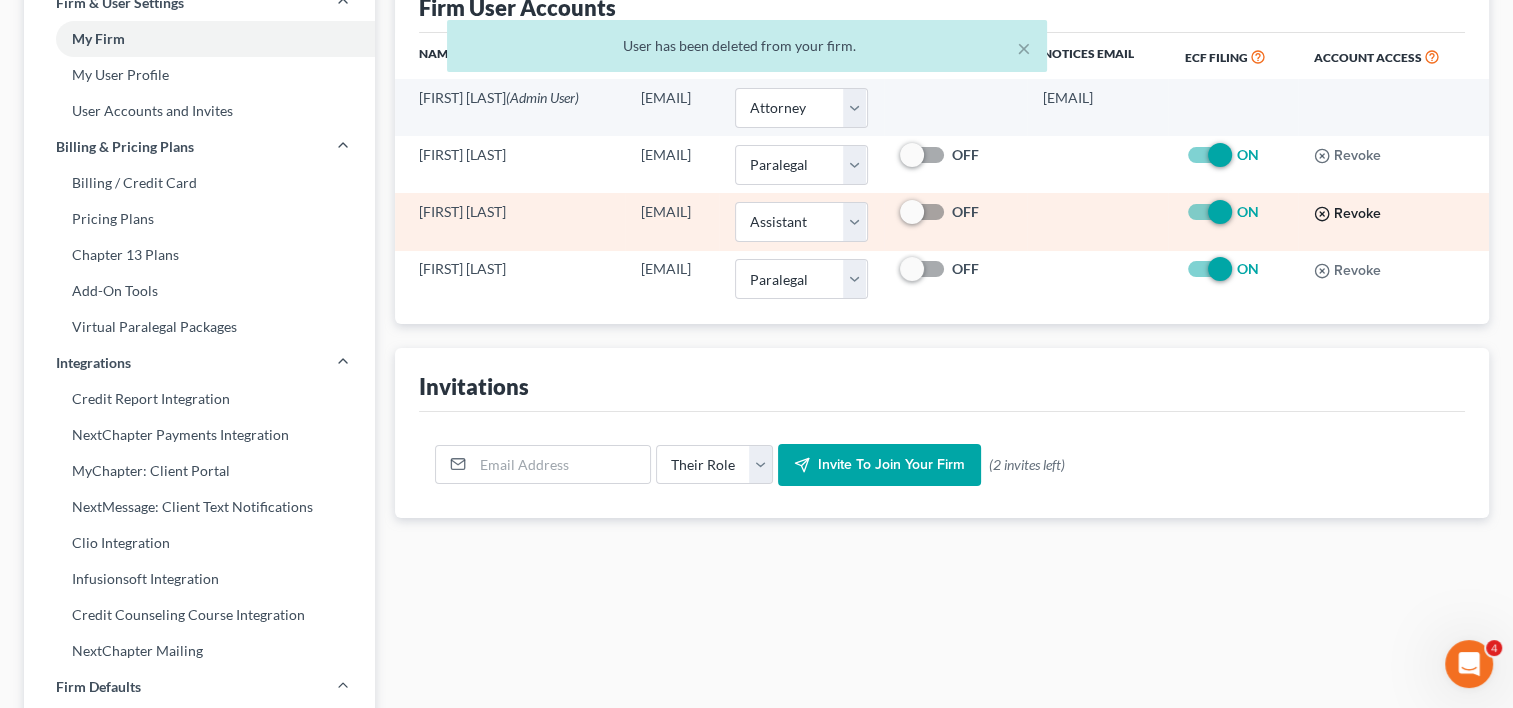 click 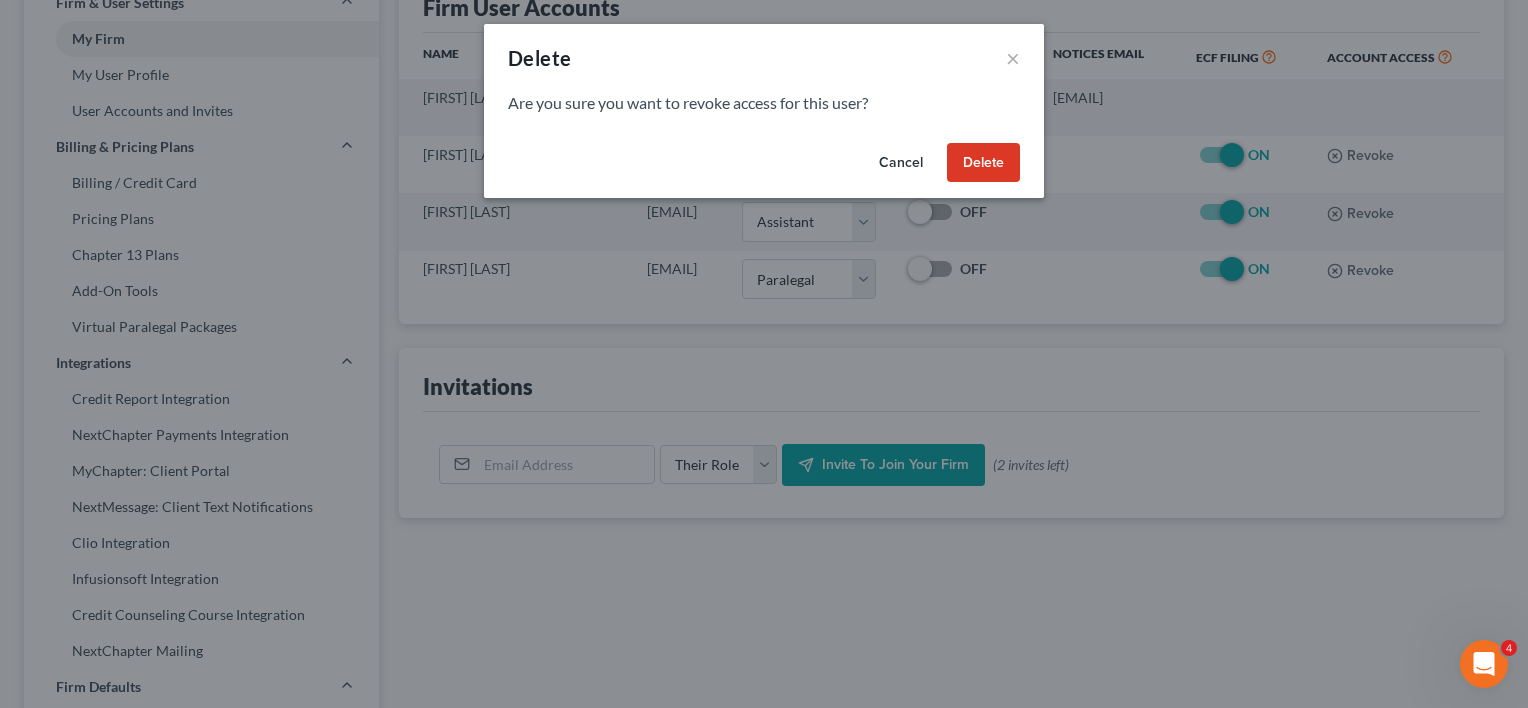 click on "Delete" at bounding box center [983, 163] 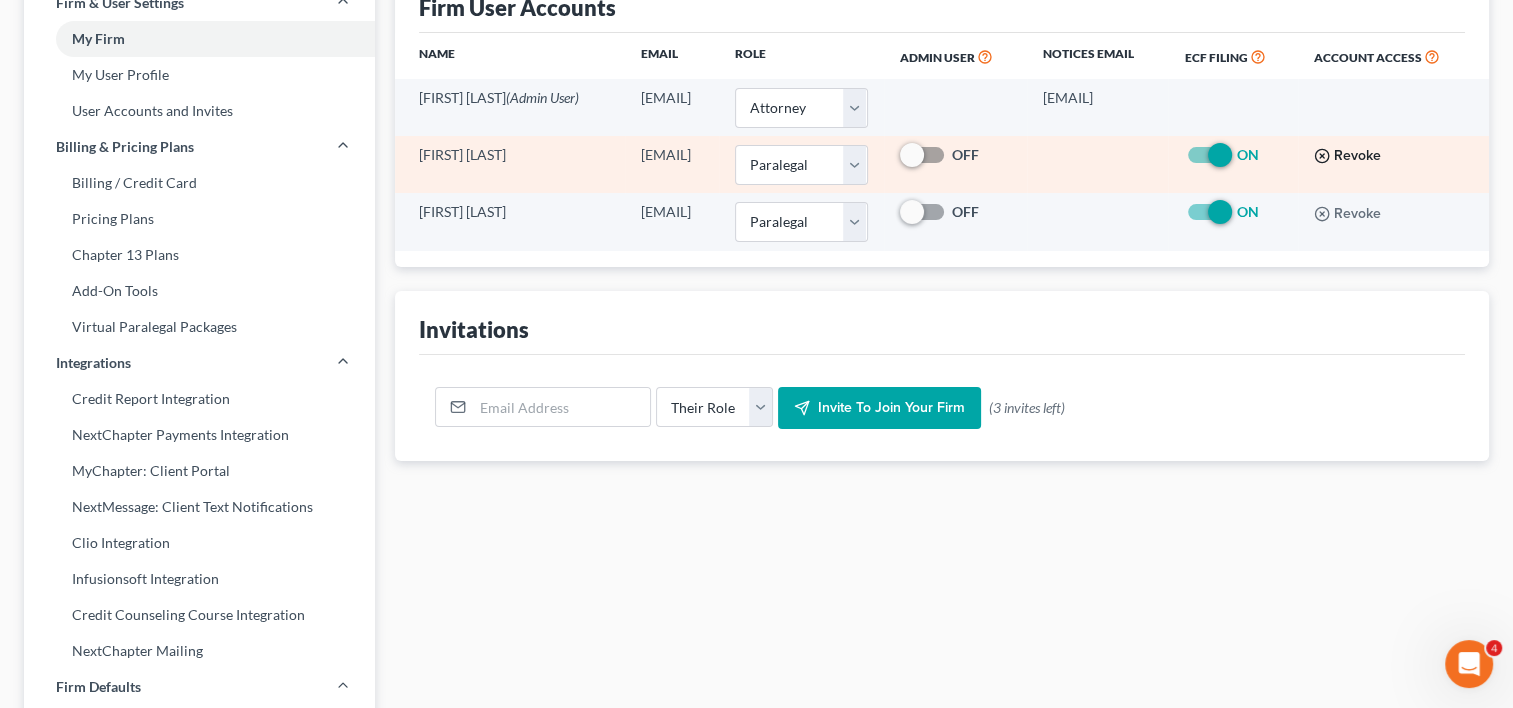 click 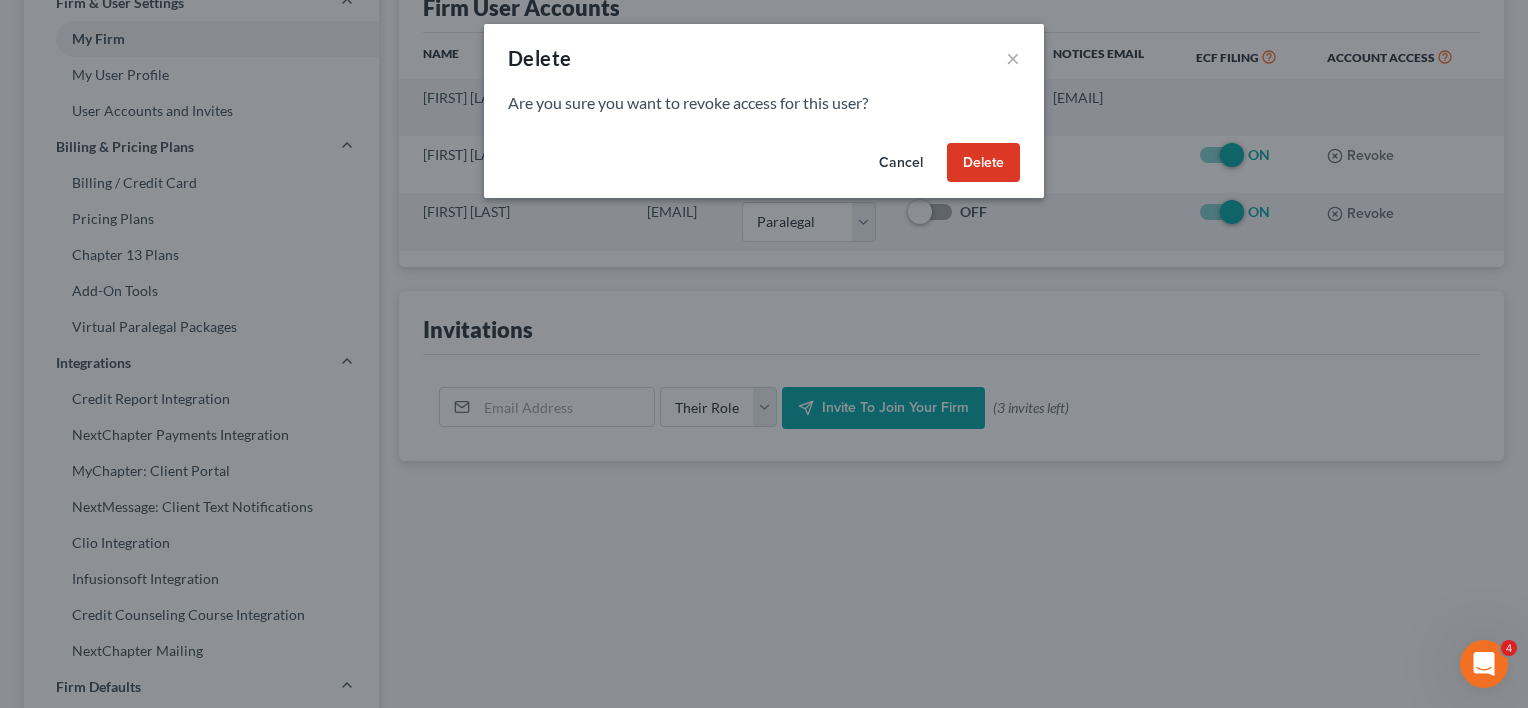 click on "Delete" at bounding box center (983, 163) 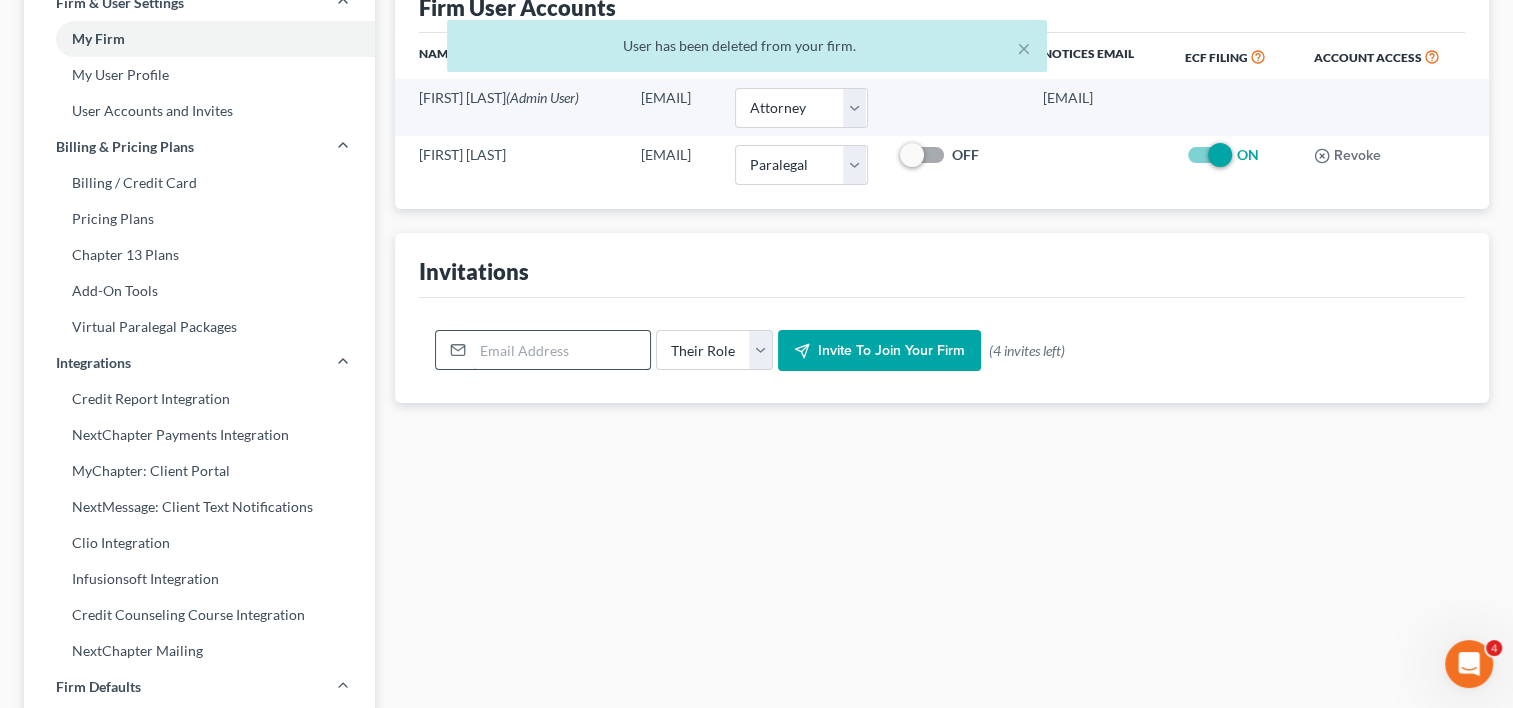 click at bounding box center (561, 350) 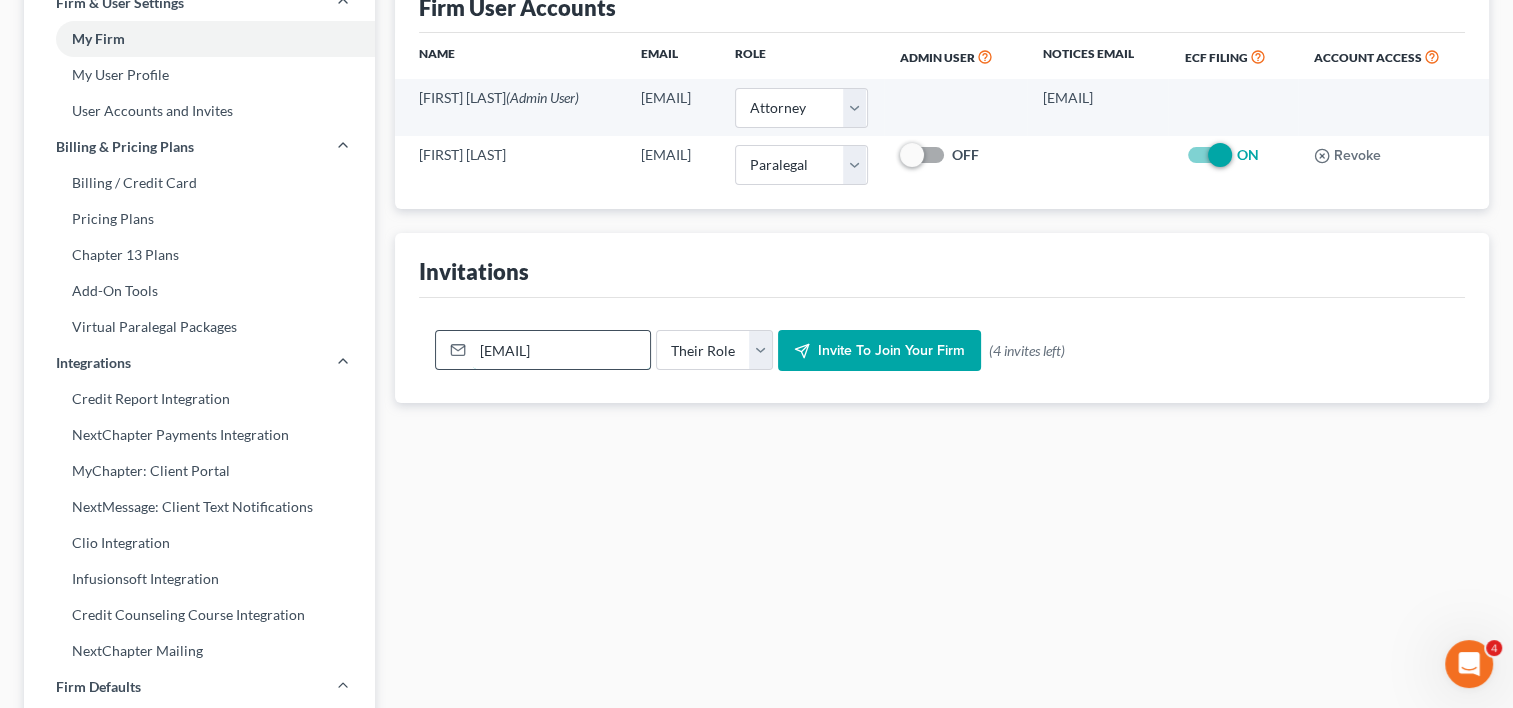 scroll, scrollTop: 0, scrollLeft: 16, axis: horizontal 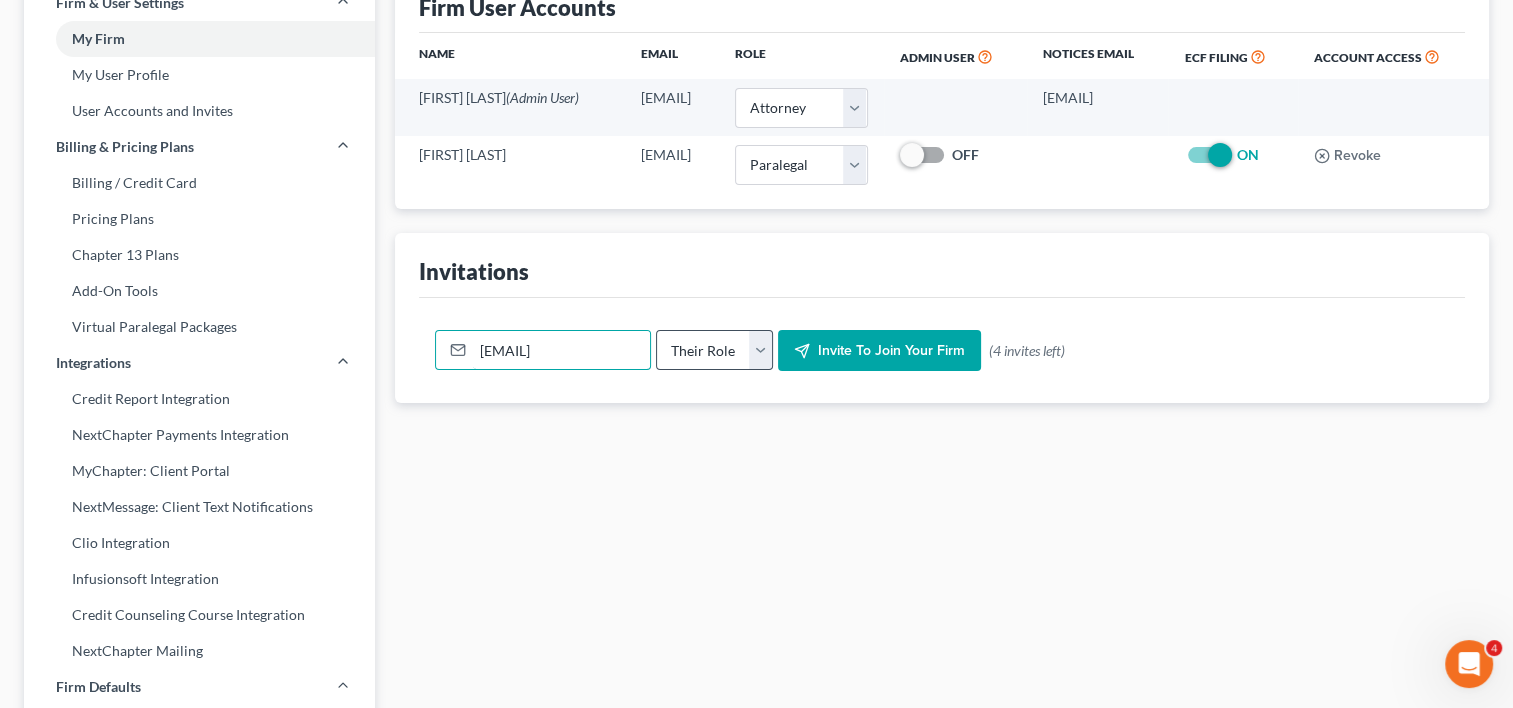 type on "[EMAIL]" 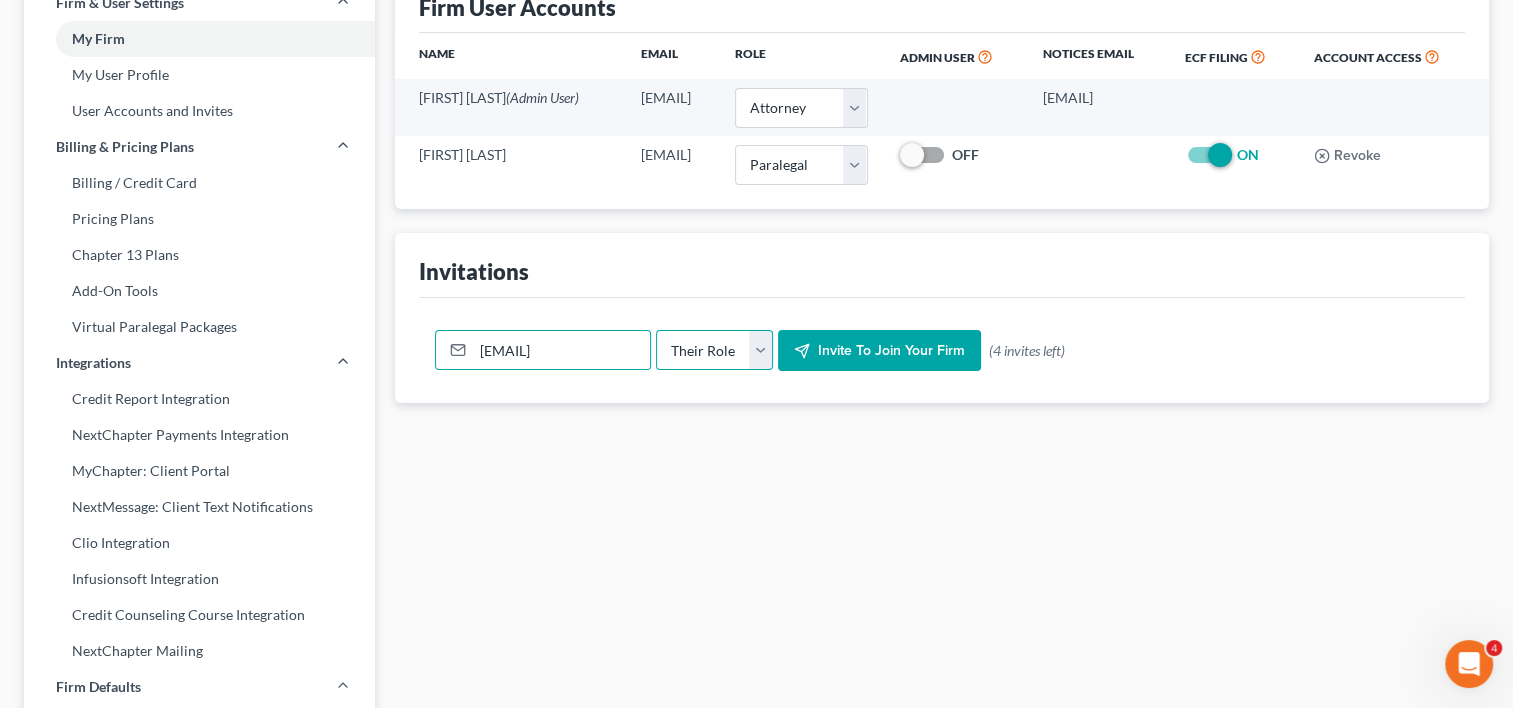 click on "Their Role Attorney Paralegal Assistant" at bounding box center [714, 350] 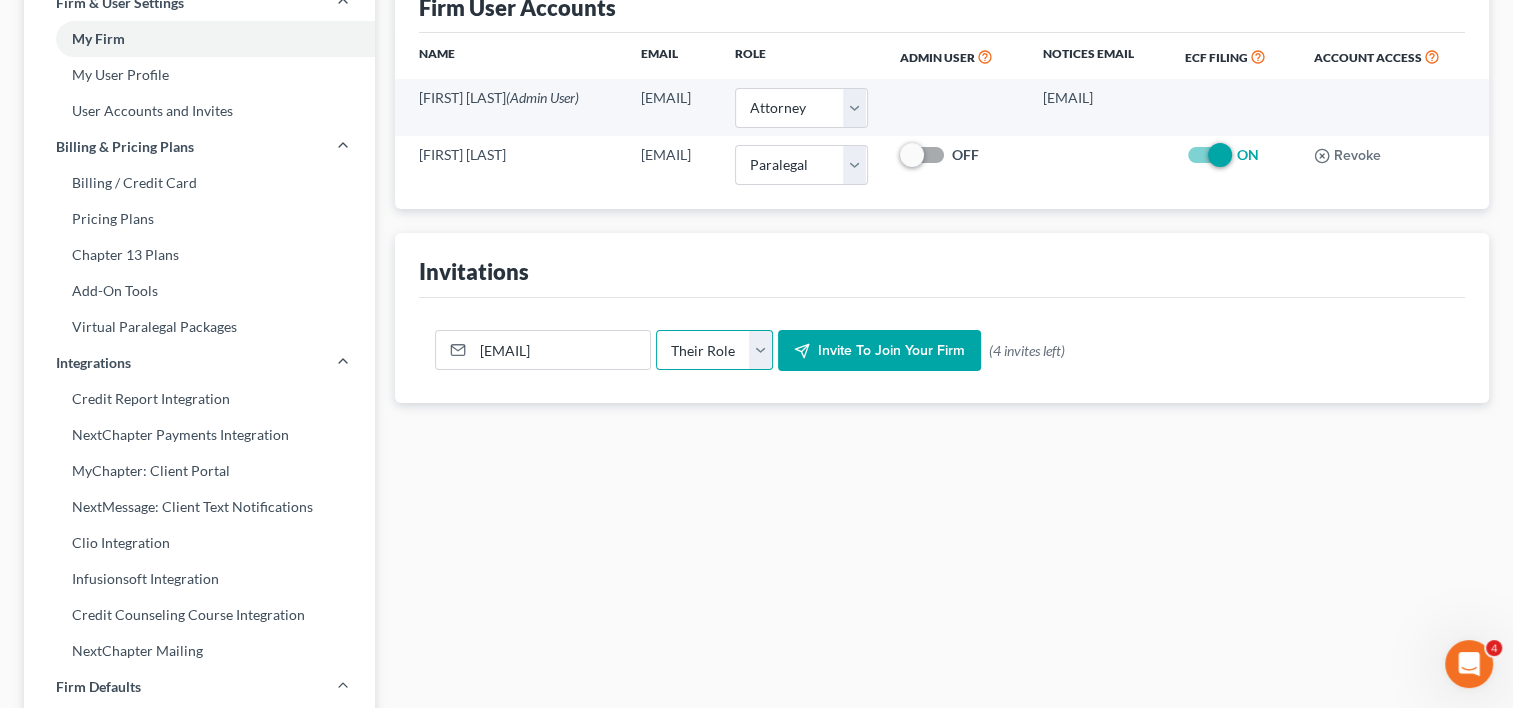 scroll, scrollTop: 0, scrollLeft: 0, axis: both 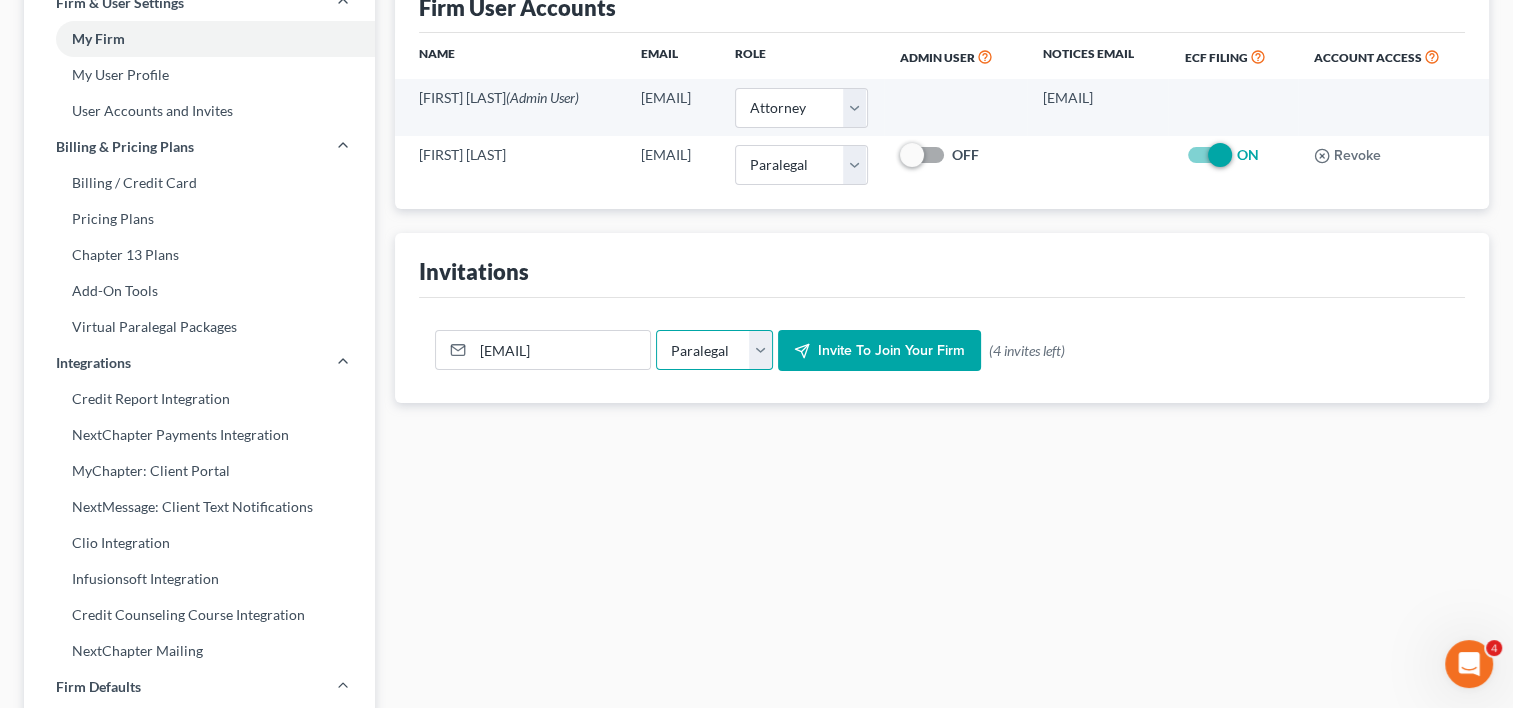 click on "Their Role Attorney Paralegal Assistant" at bounding box center [714, 350] 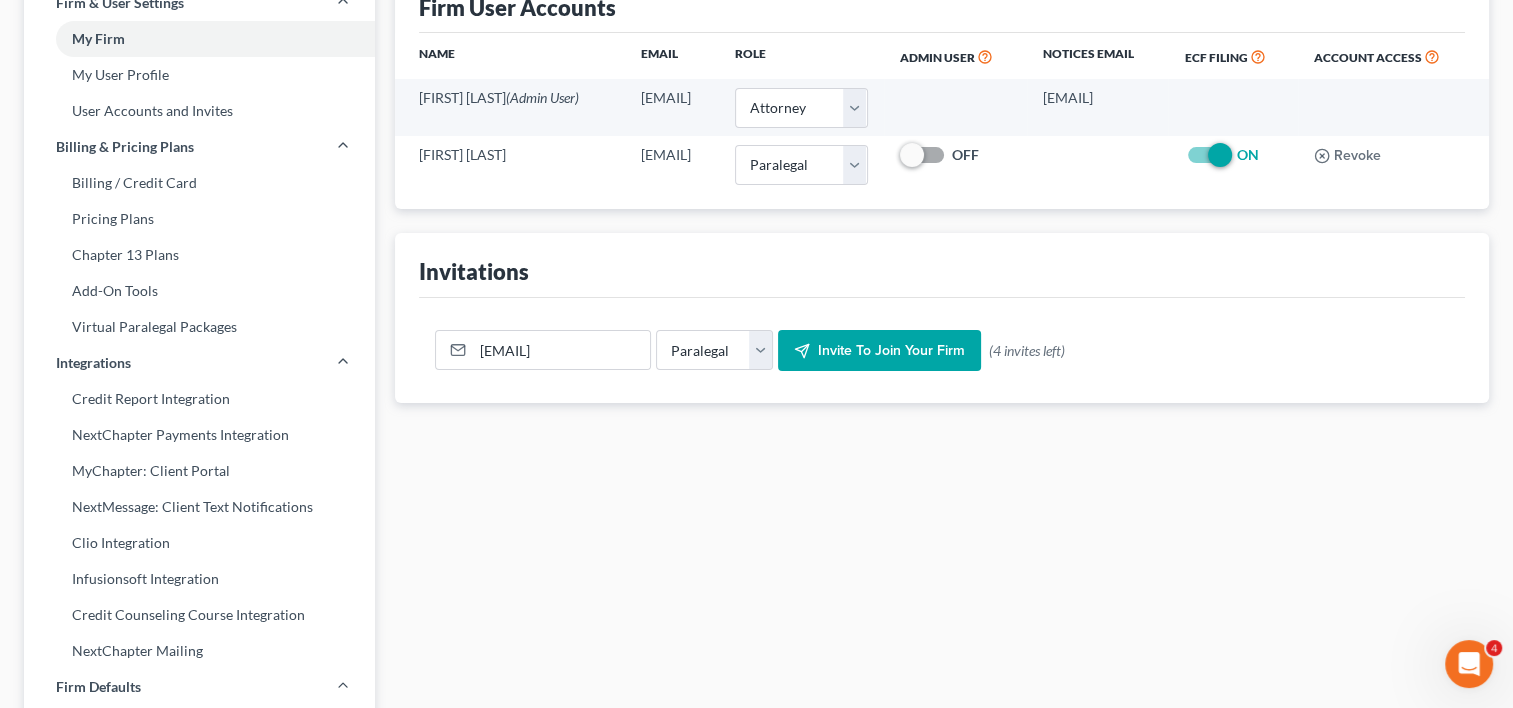 click on "Invite to join your firm" at bounding box center (879, 351) 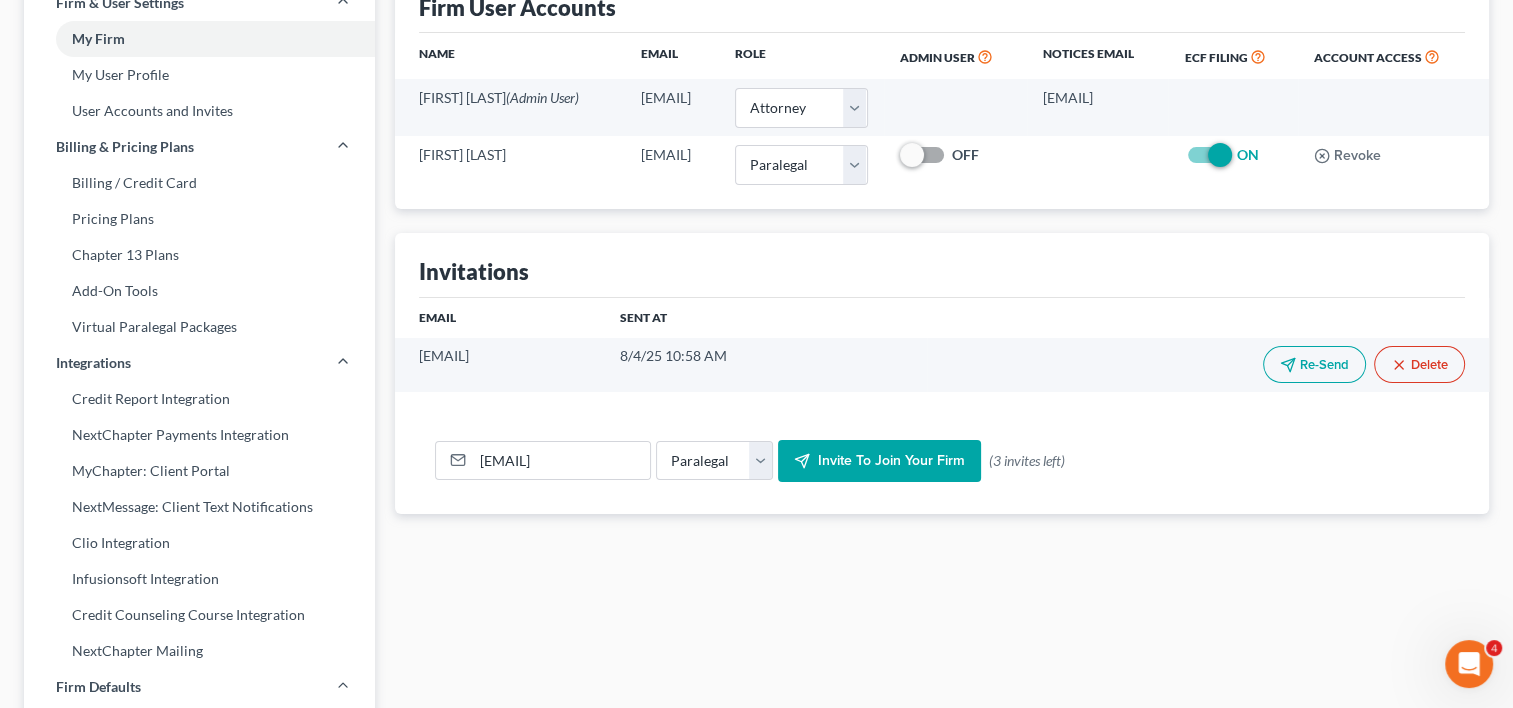 scroll, scrollTop: 0, scrollLeft: 0, axis: both 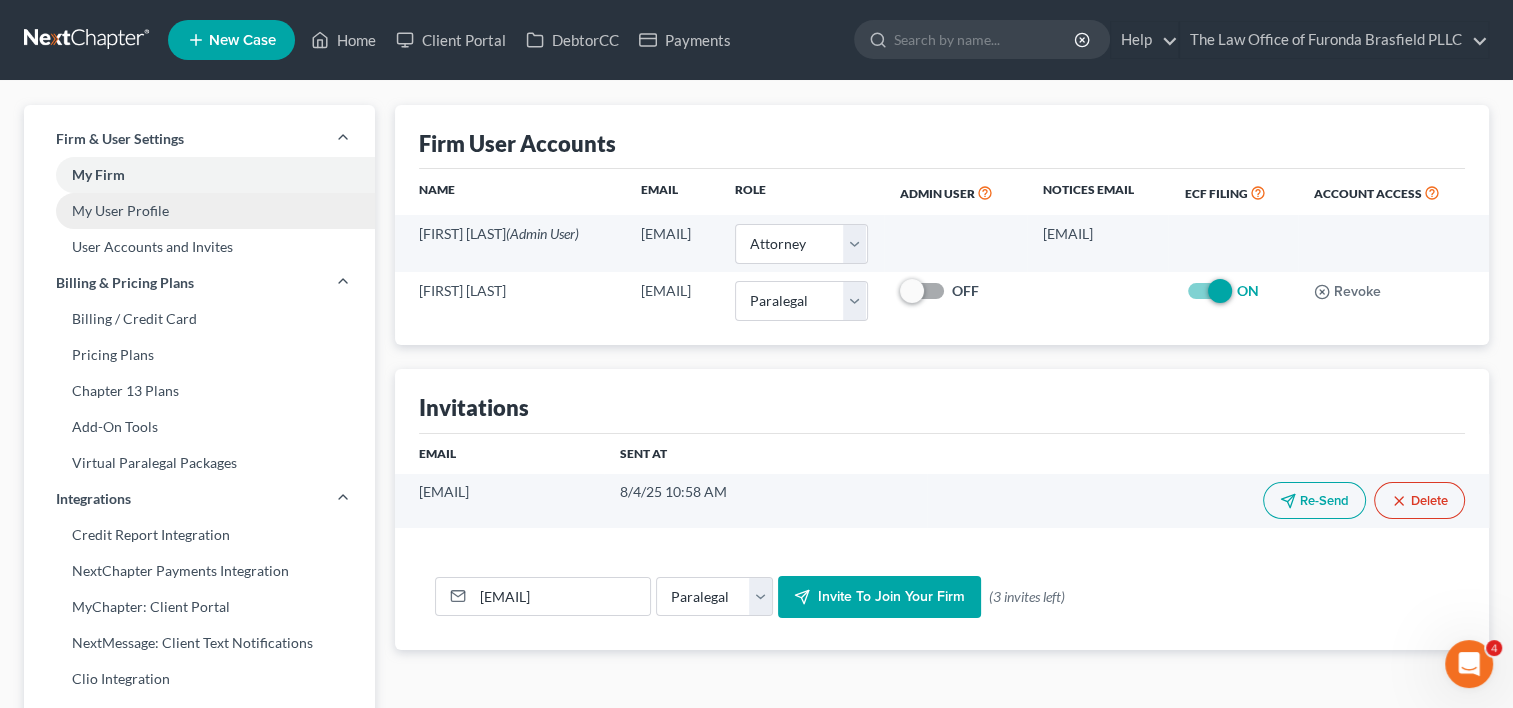 click on "My User Profile" at bounding box center [199, 211] 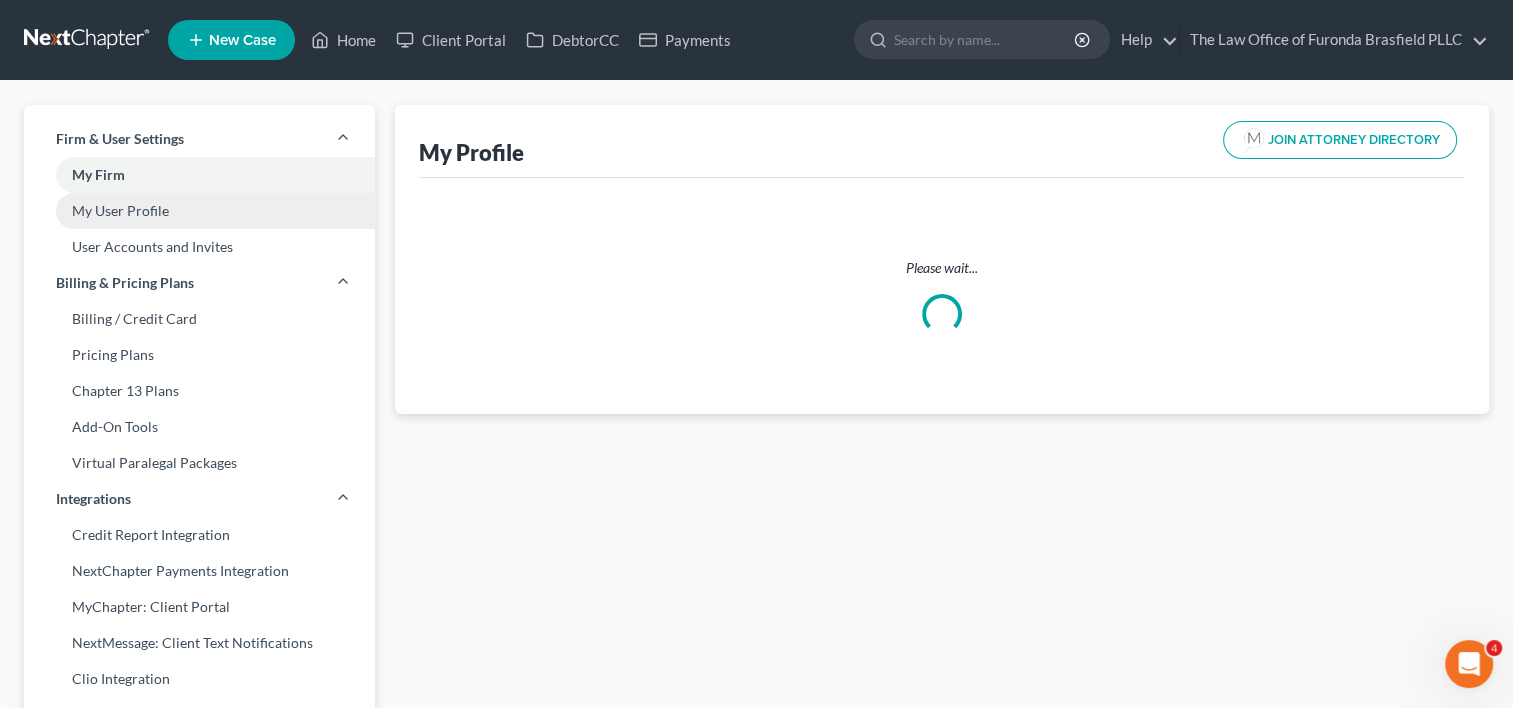 select on "2" 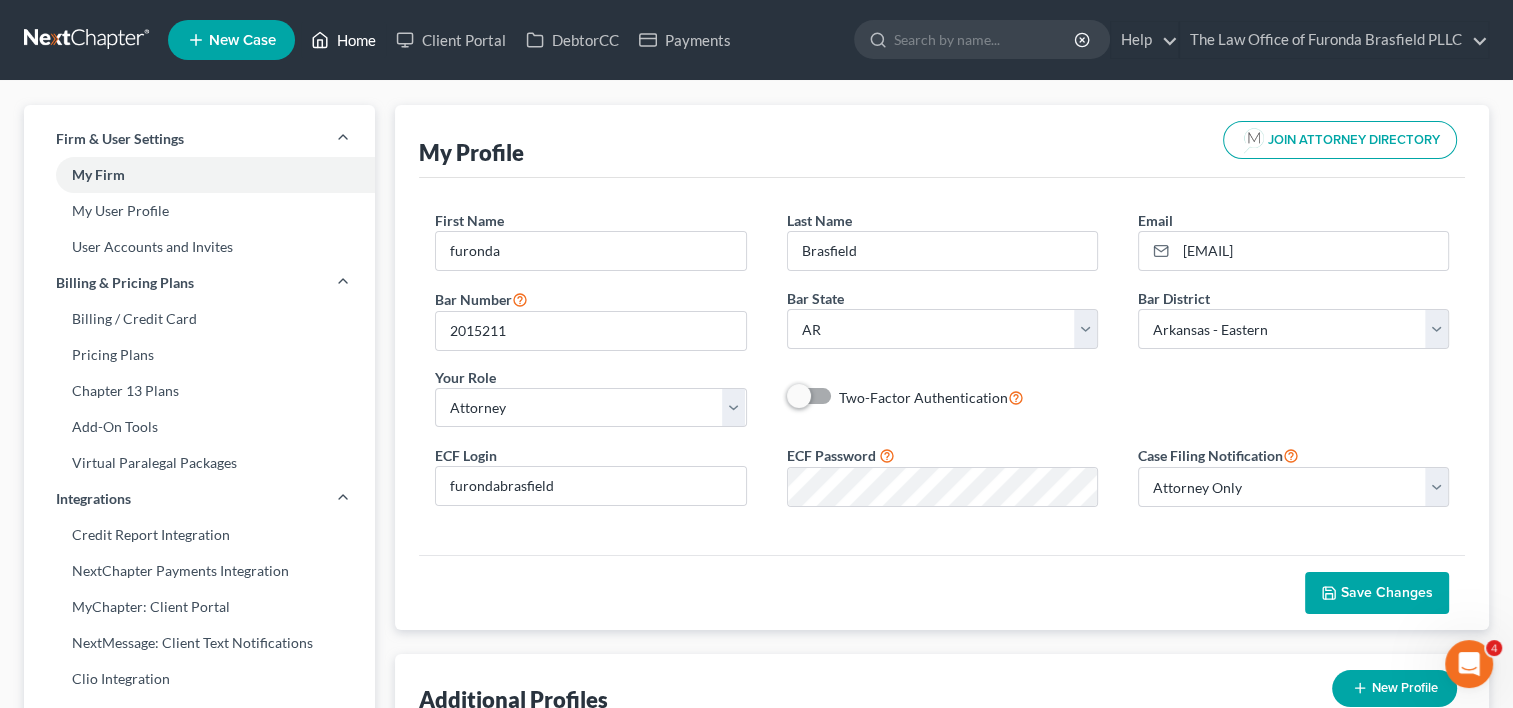 click on "Home" at bounding box center (343, 40) 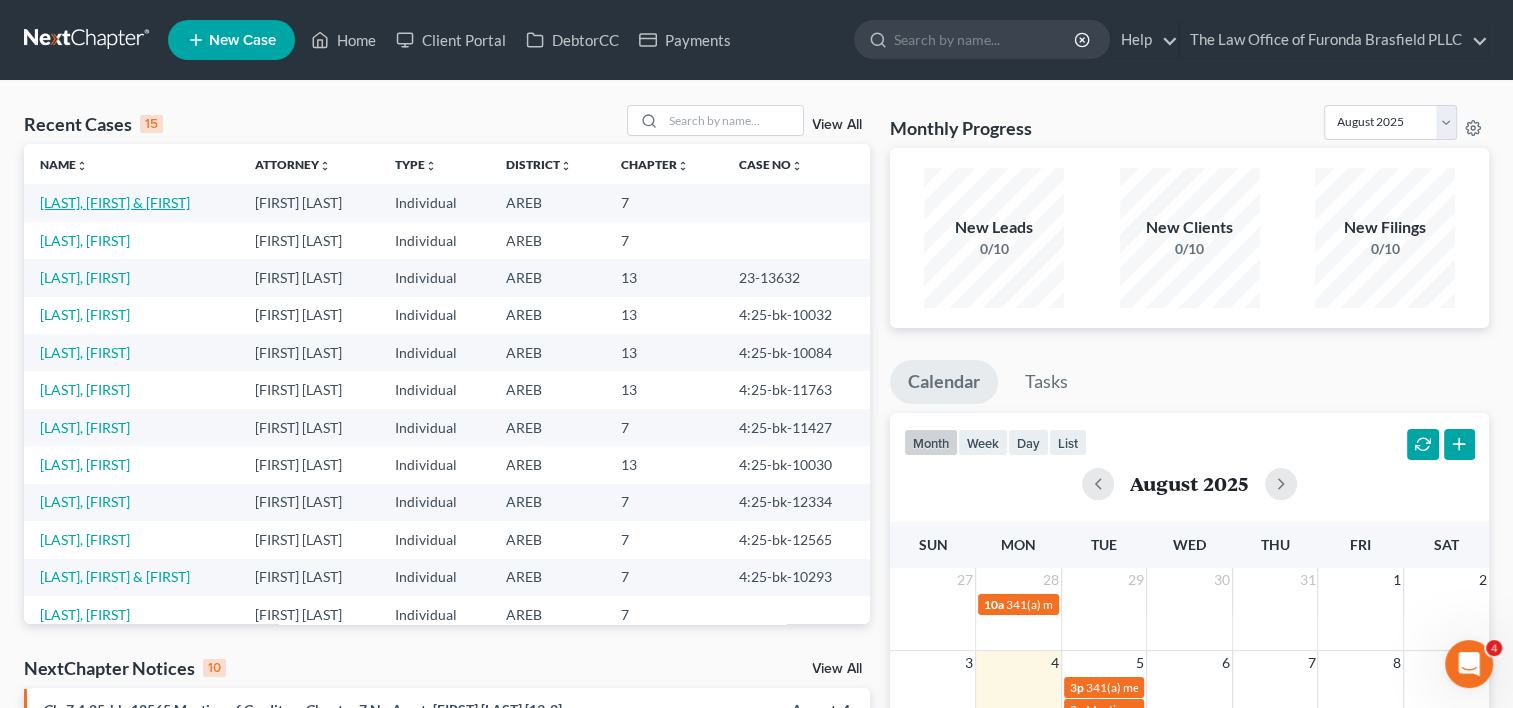 click on "[LAST], [FIRST] & [FIRST]" at bounding box center (115, 202) 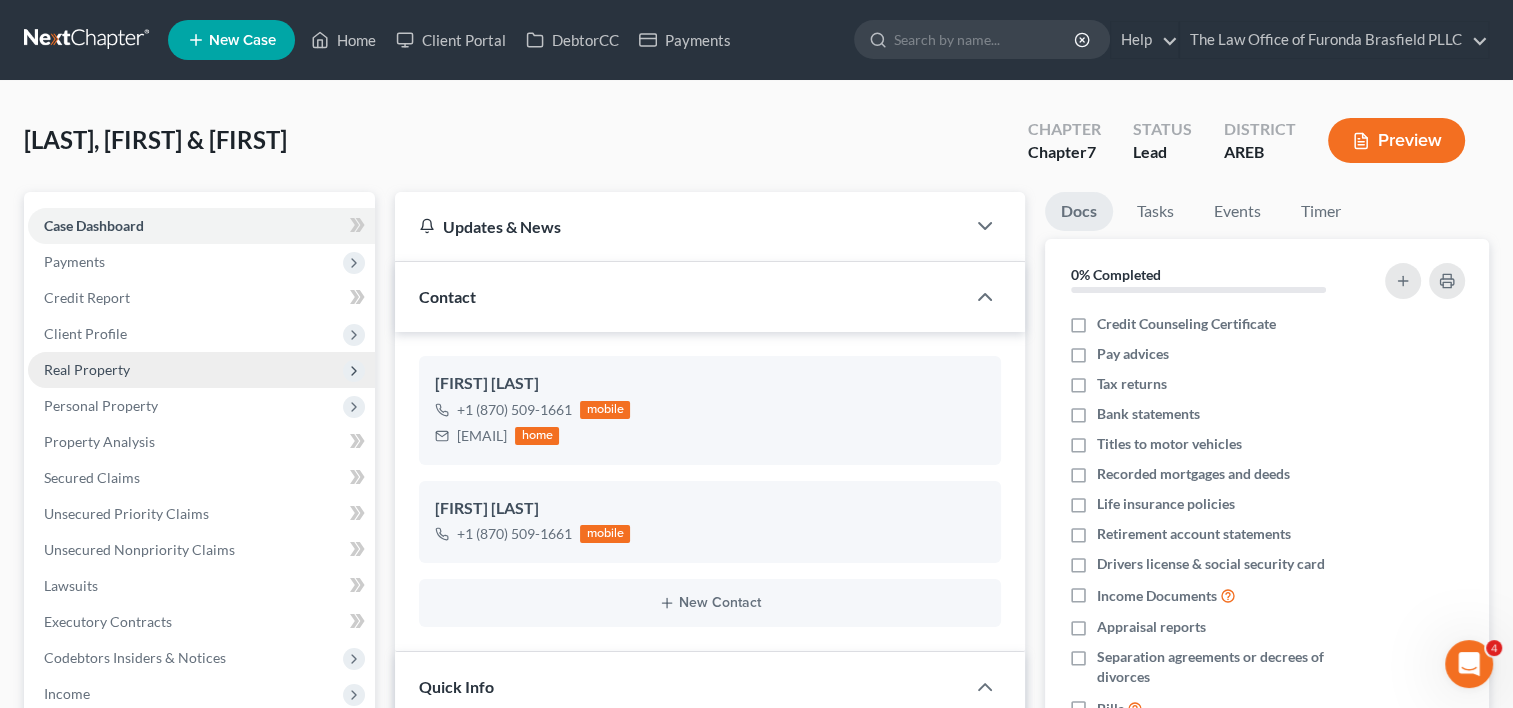 scroll, scrollTop: 180, scrollLeft: 0, axis: vertical 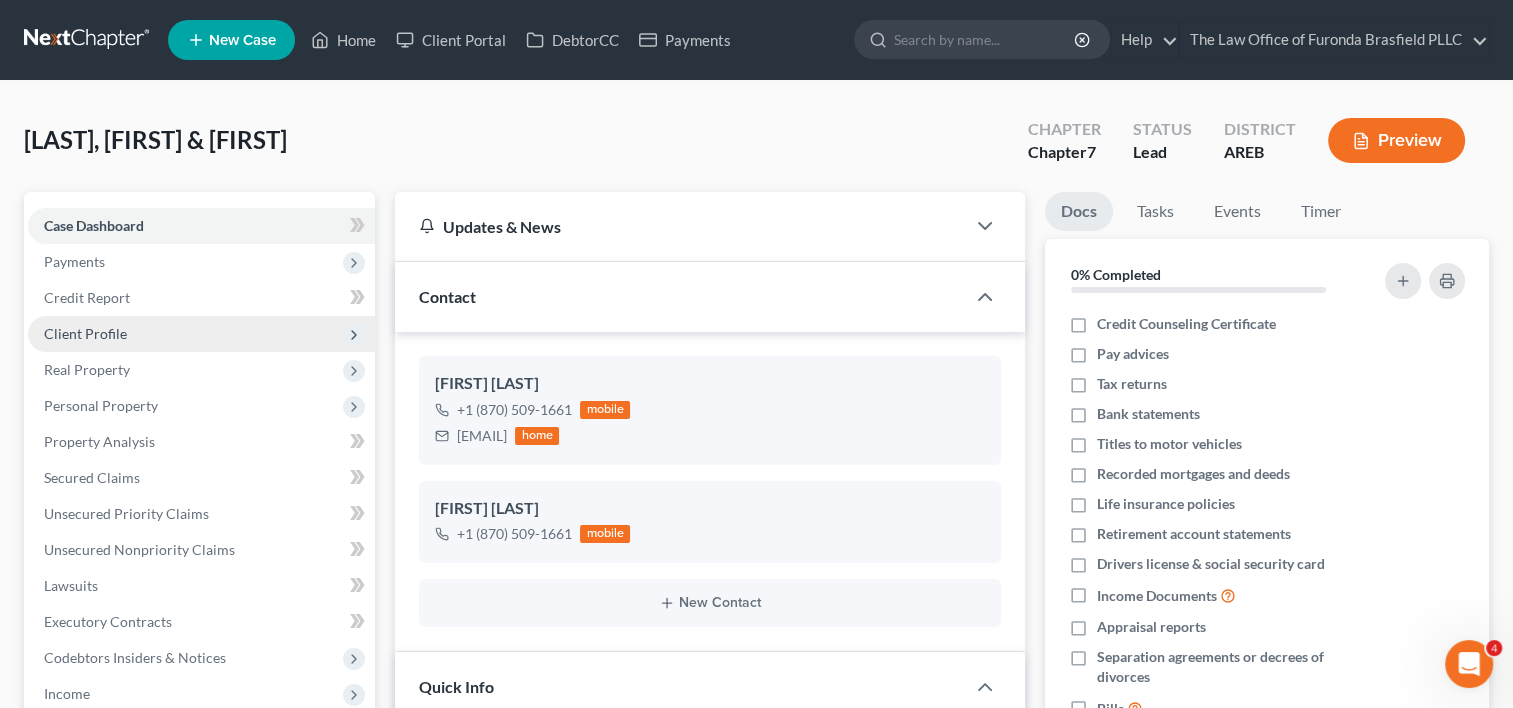 click on "Client Profile" at bounding box center [85, 333] 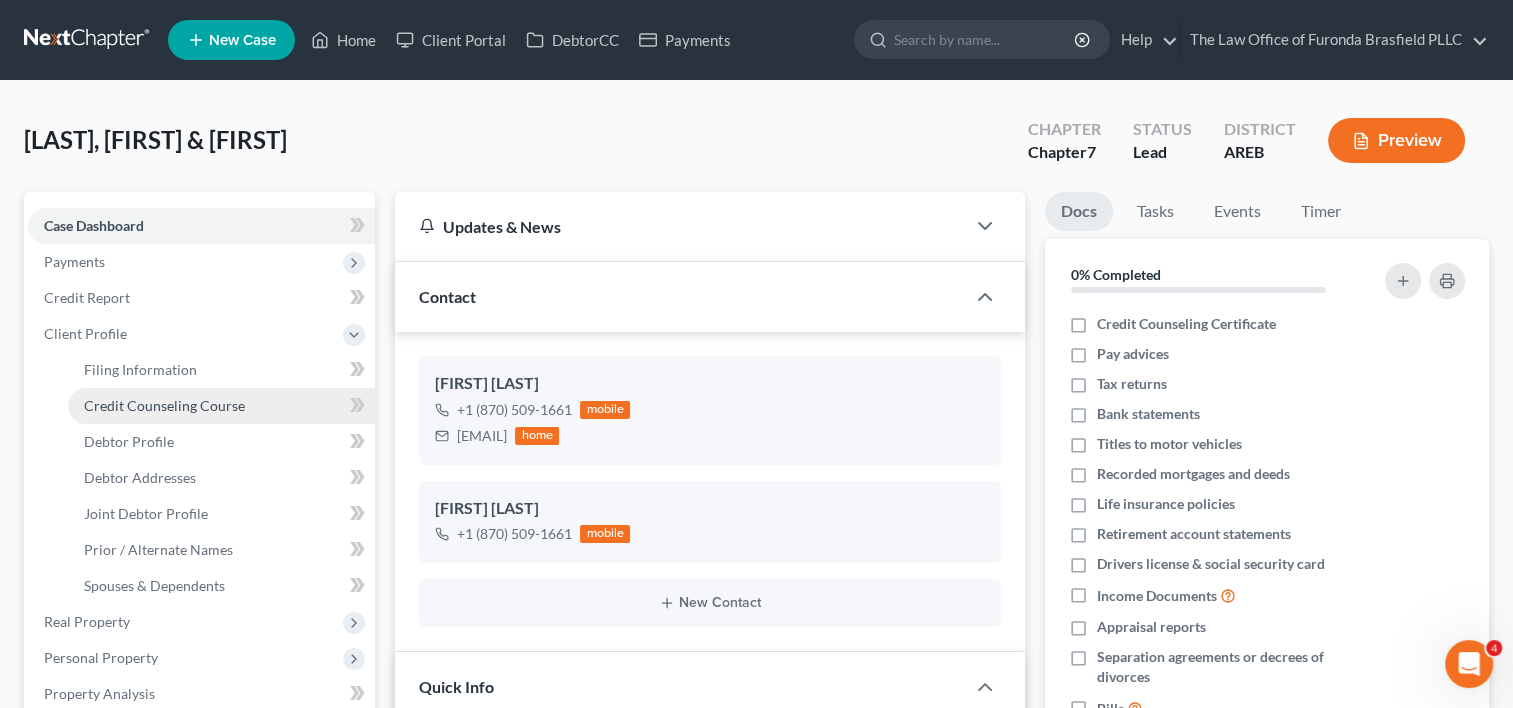click on "Credit Counseling Course" at bounding box center [221, 406] 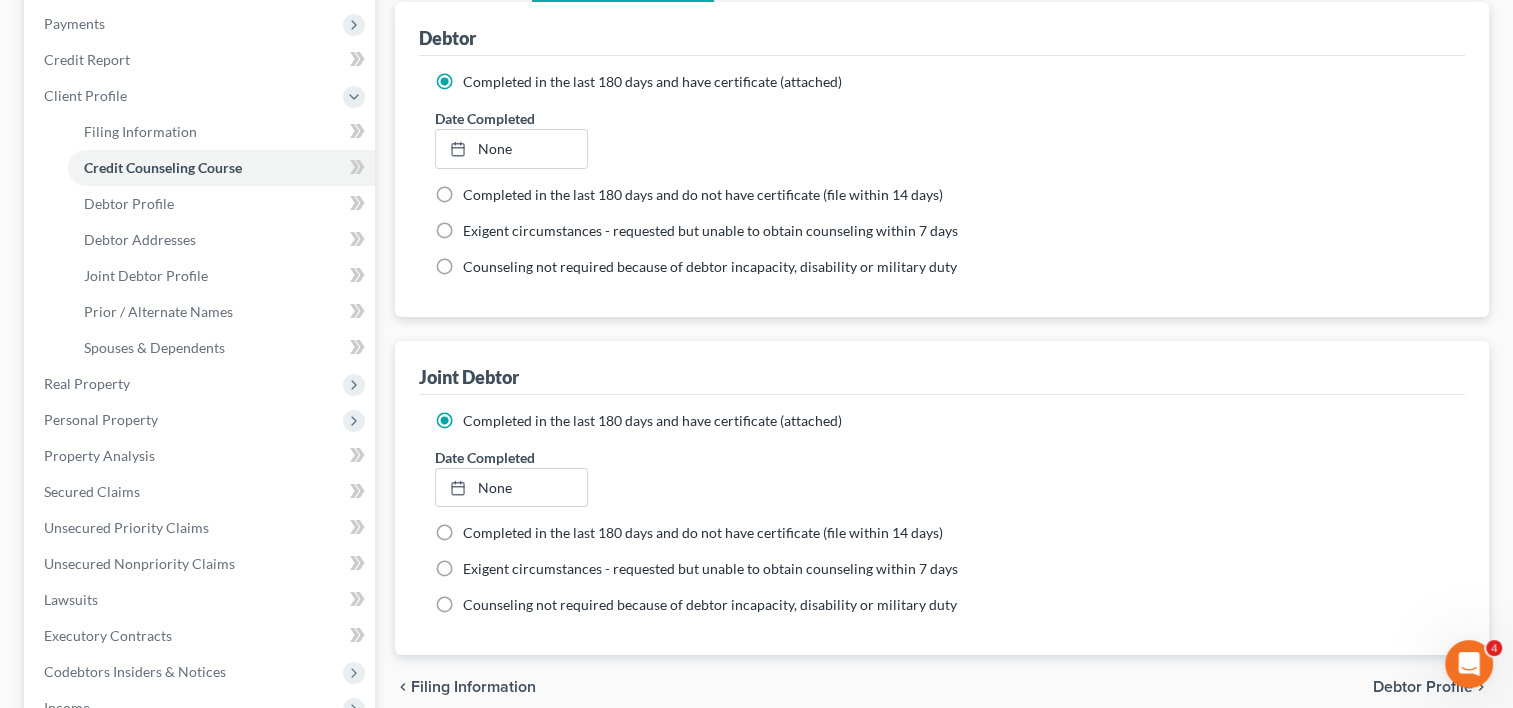 scroll, scrollTop: 243, scrollLeft: 0, axis: vertical 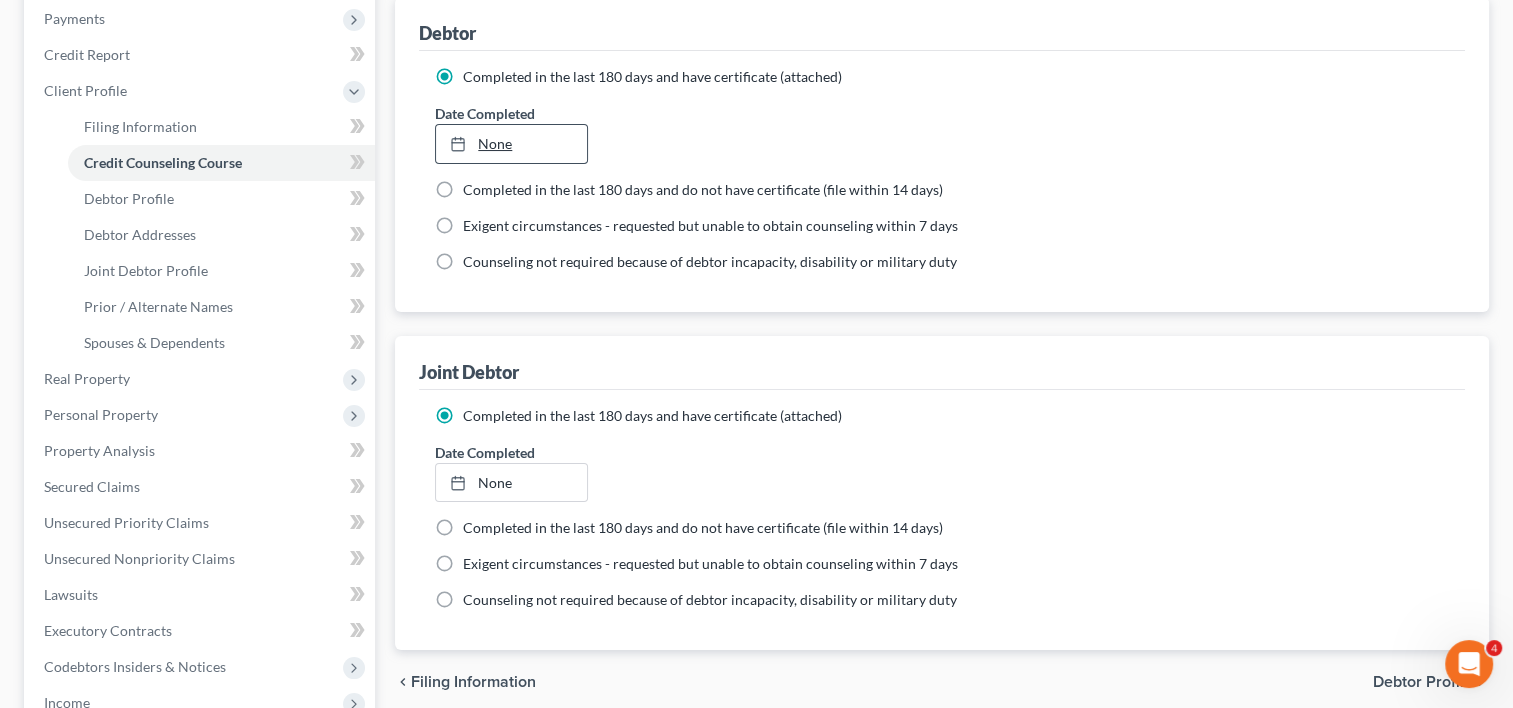 type on "8/4/2025" 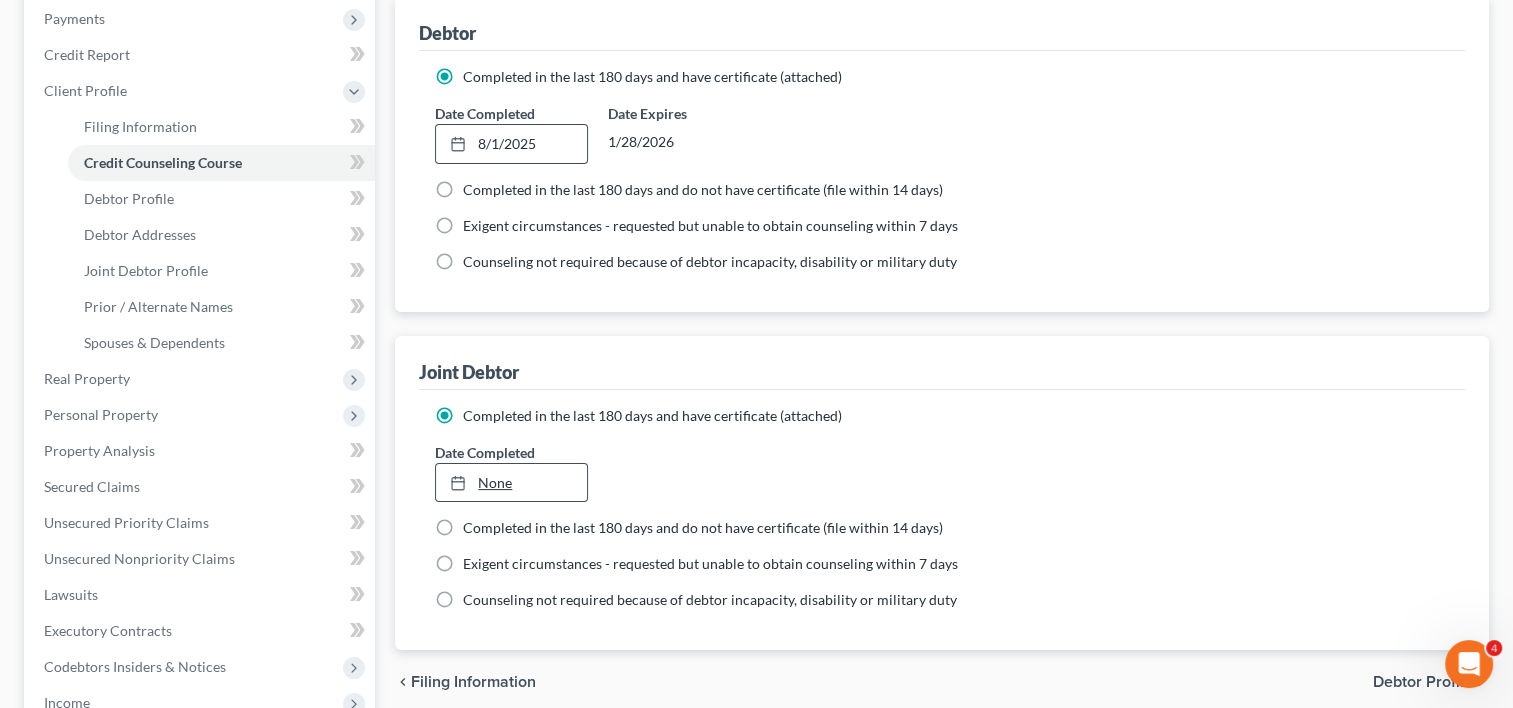 click on "None" at bounding box center (511, 483) 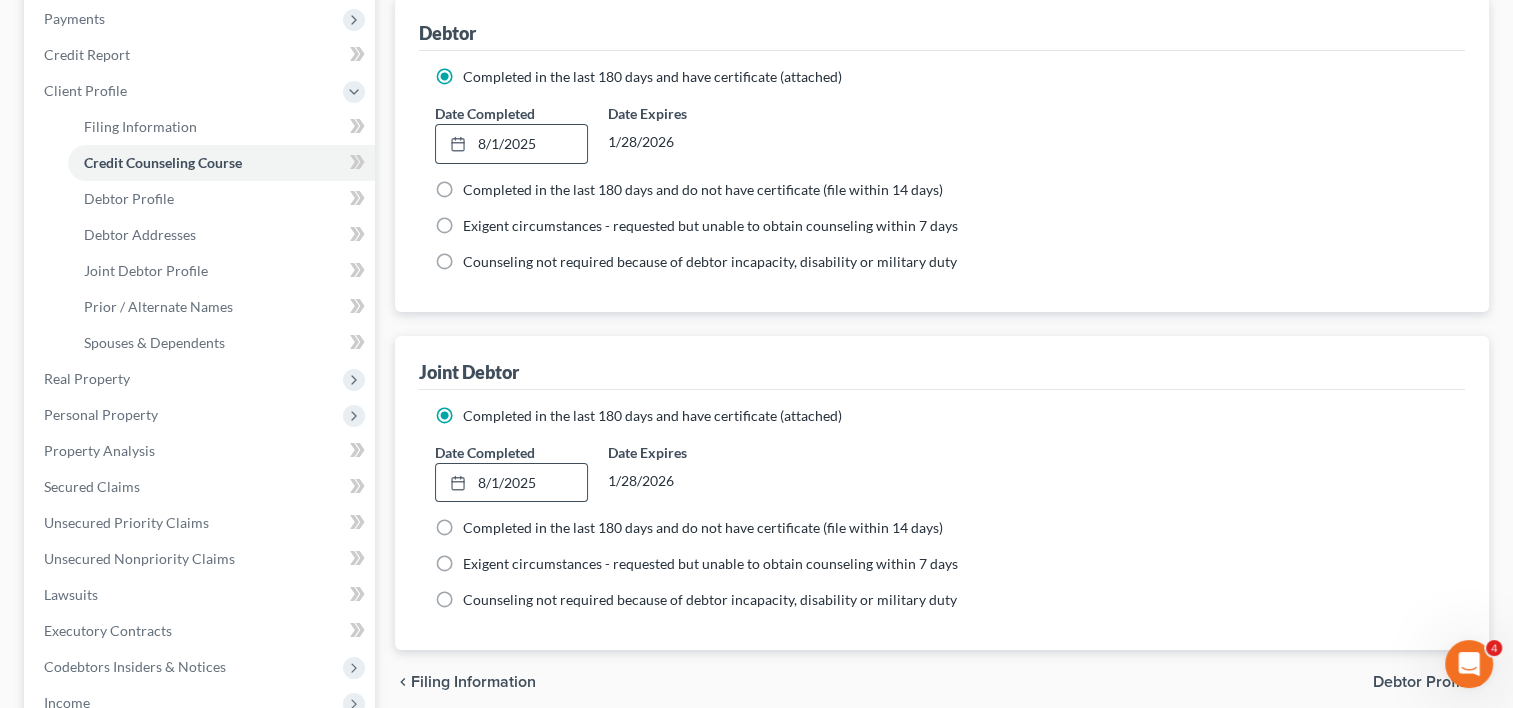 scroll, scrollTop: 505, scrollLeft: 0, axis: vertical 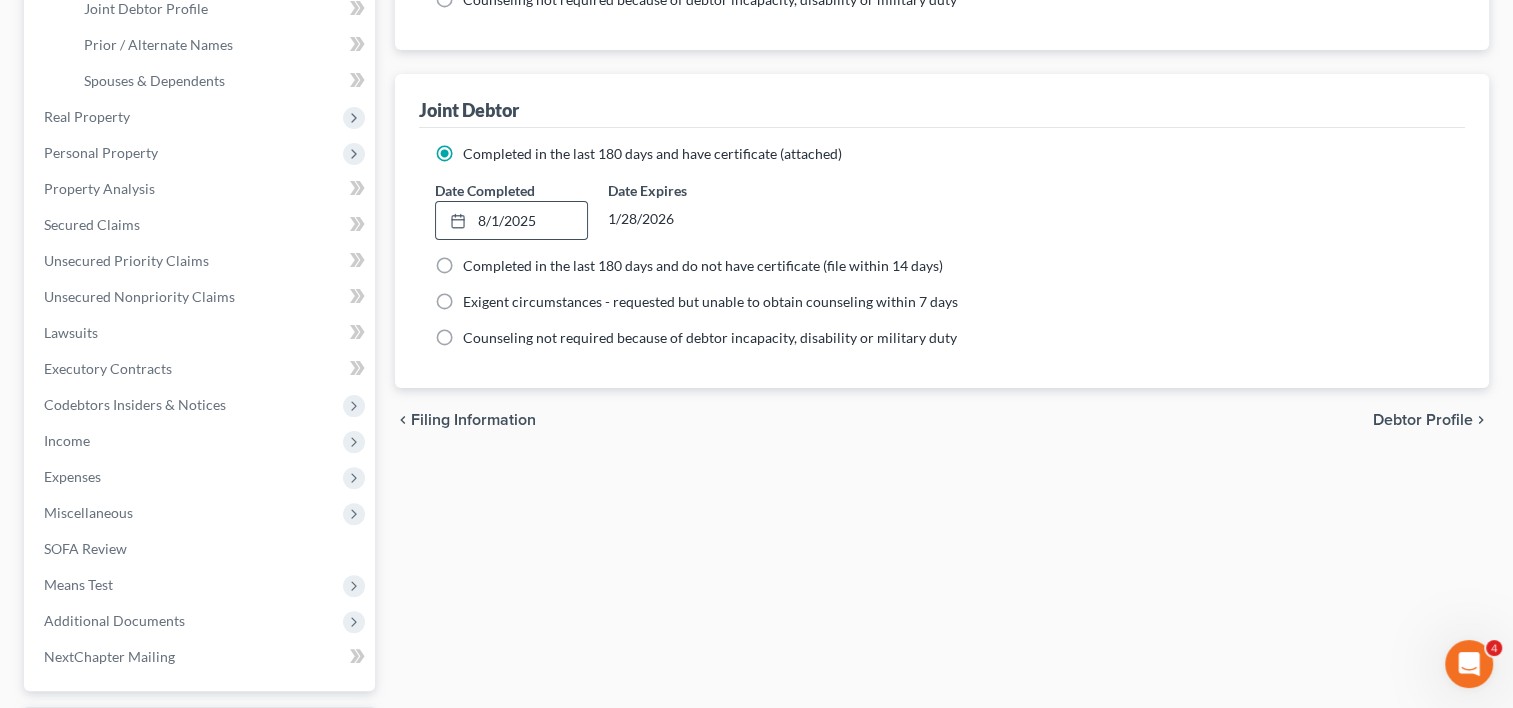 click on "Debtor Profile" at bounding box center [1423, 420] 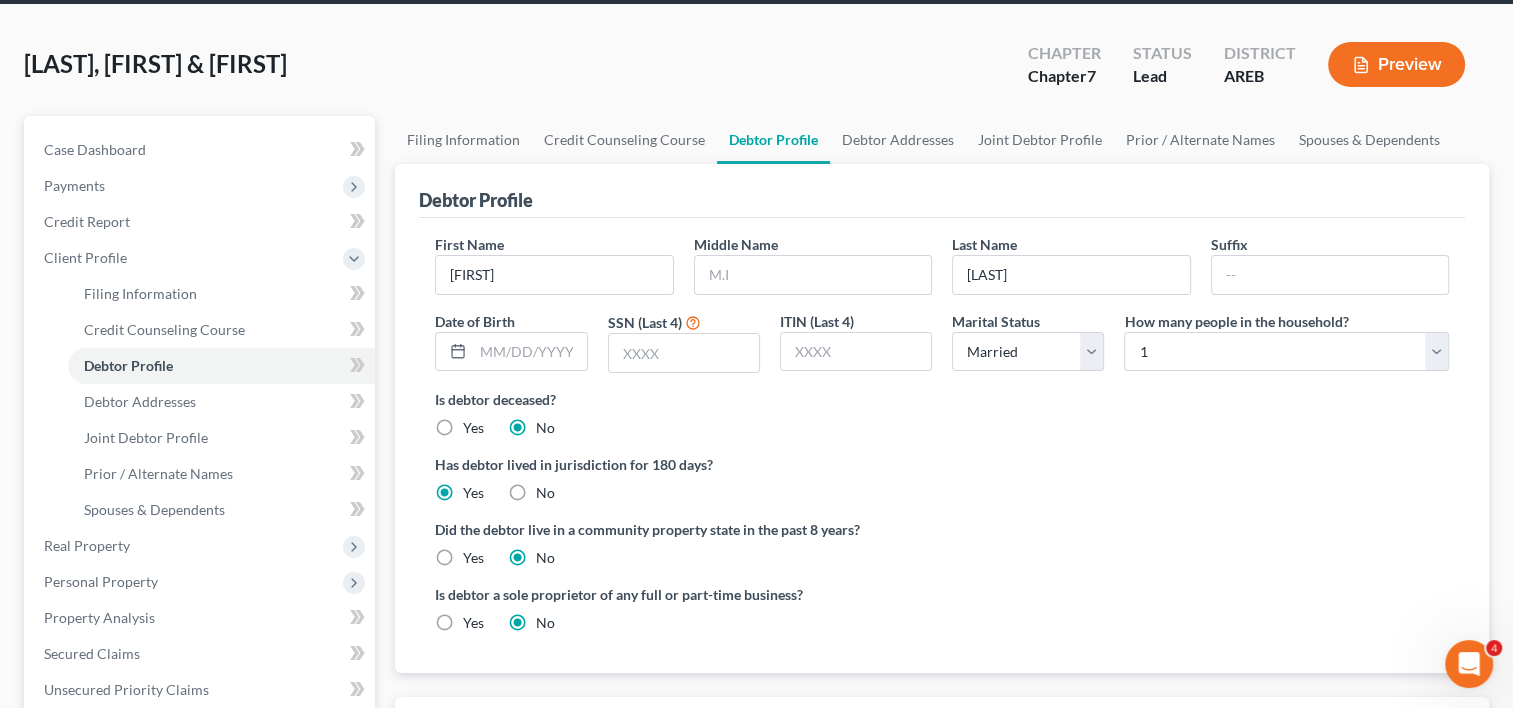 scroll, scrollTop: 0, scrollLeft: 0, axis: both 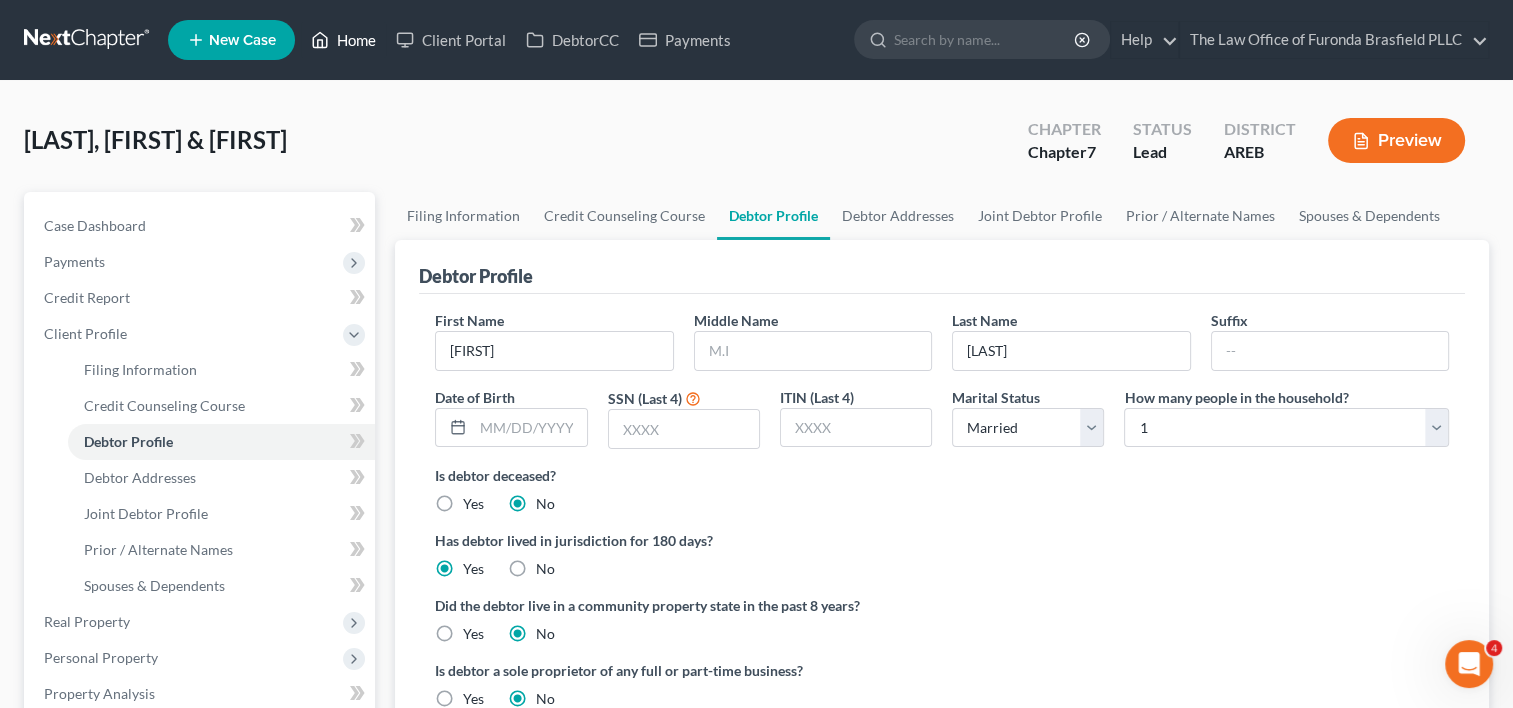 click on "Home" at bounding box center (343, 40) 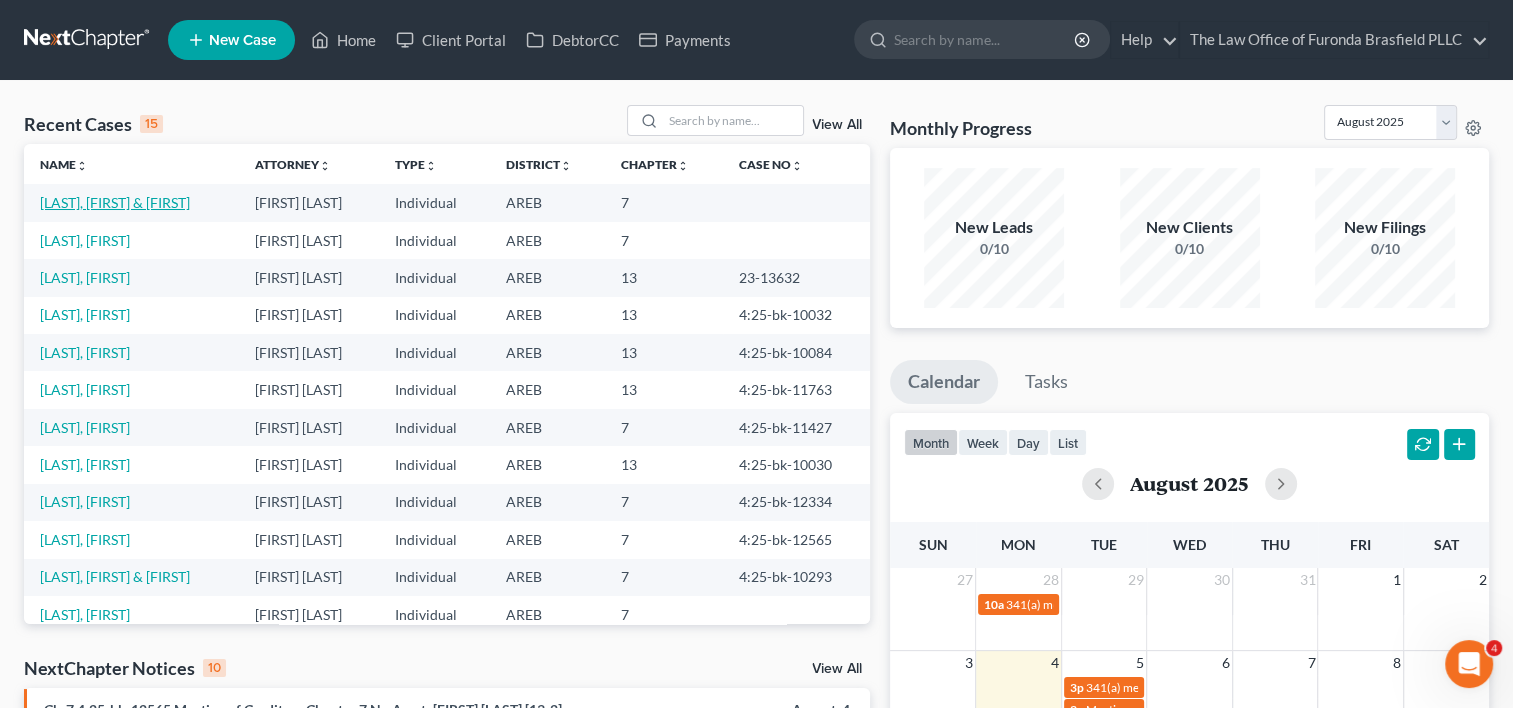 click on "[LAST], [FIRST] & [FIRST]" at bounding box center (115, 202) 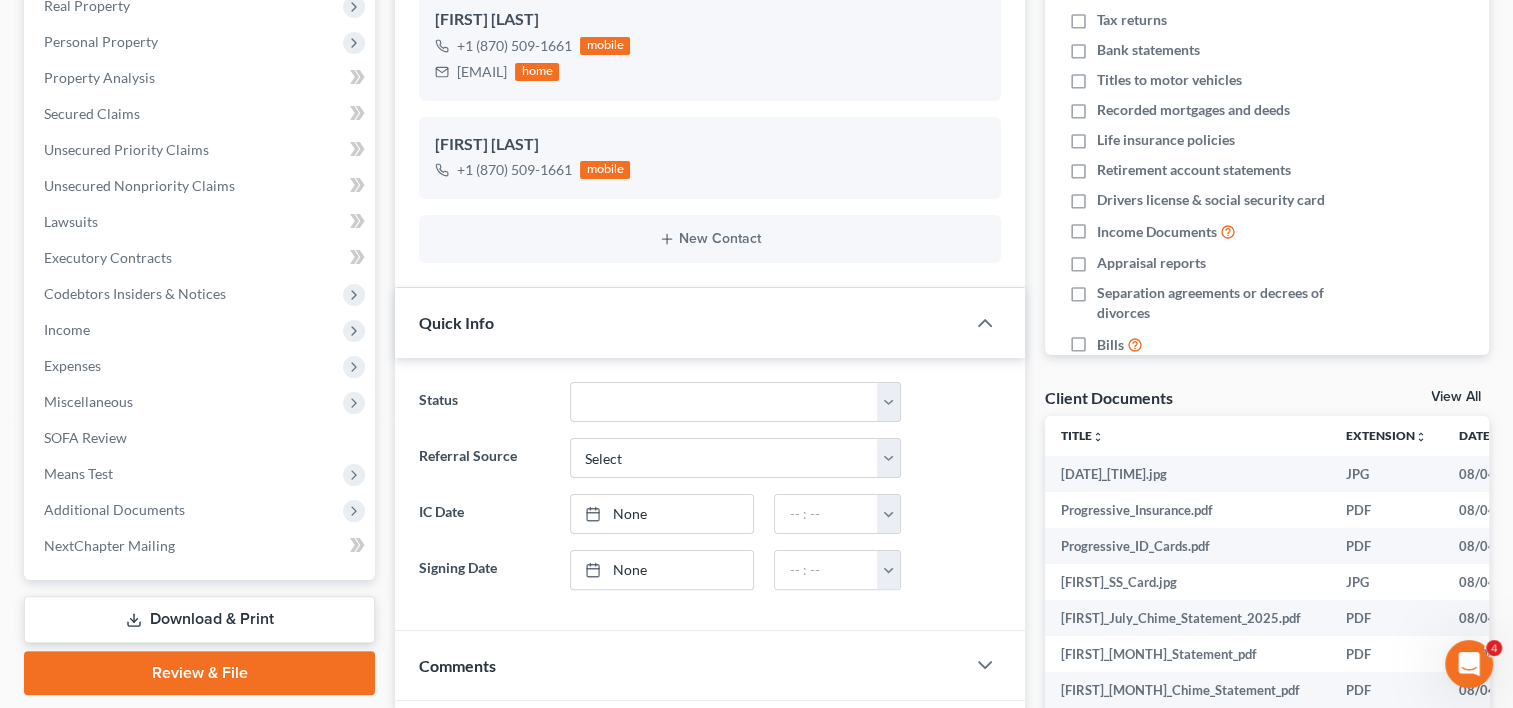 scroll, scrollTop: 844, scrollLeft: 0, axis: vertical 